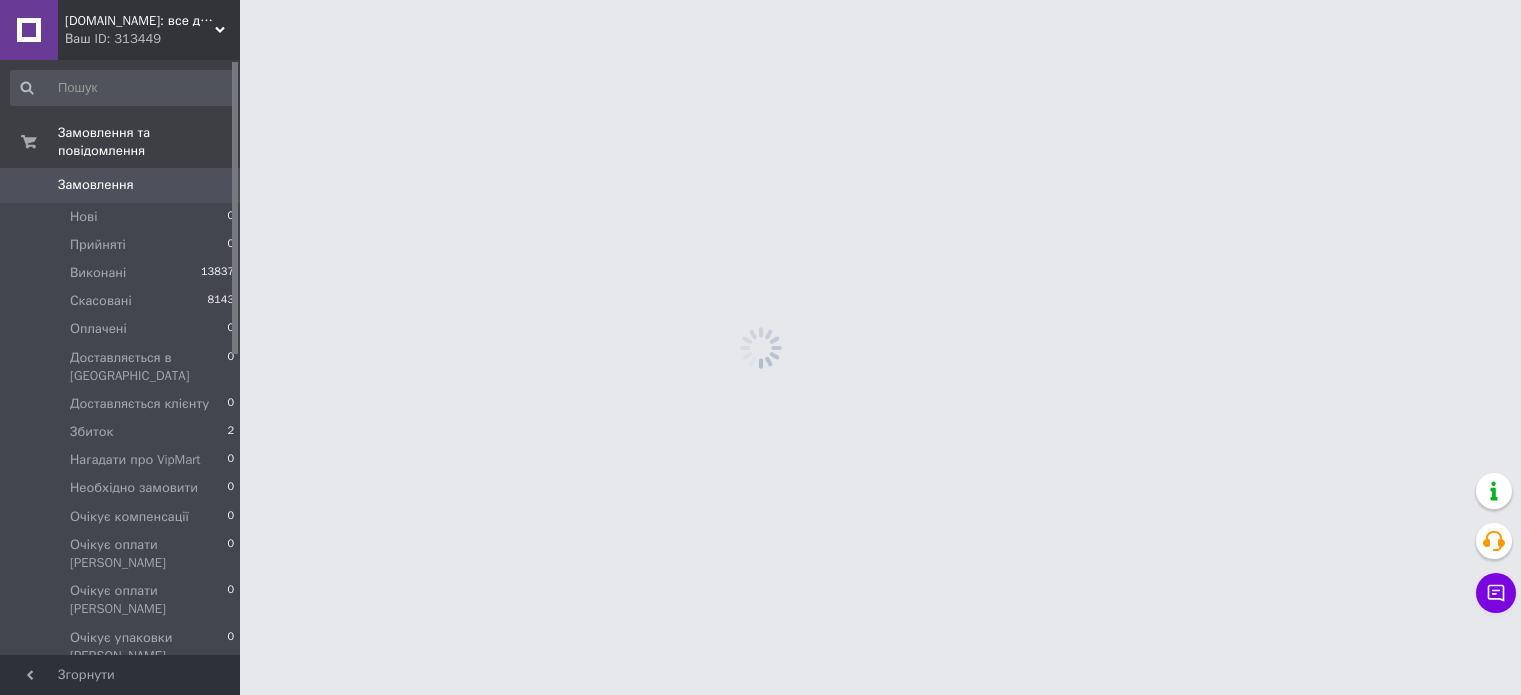 scroll, scrollTop: 0, scrollLeft: 0, axis: both 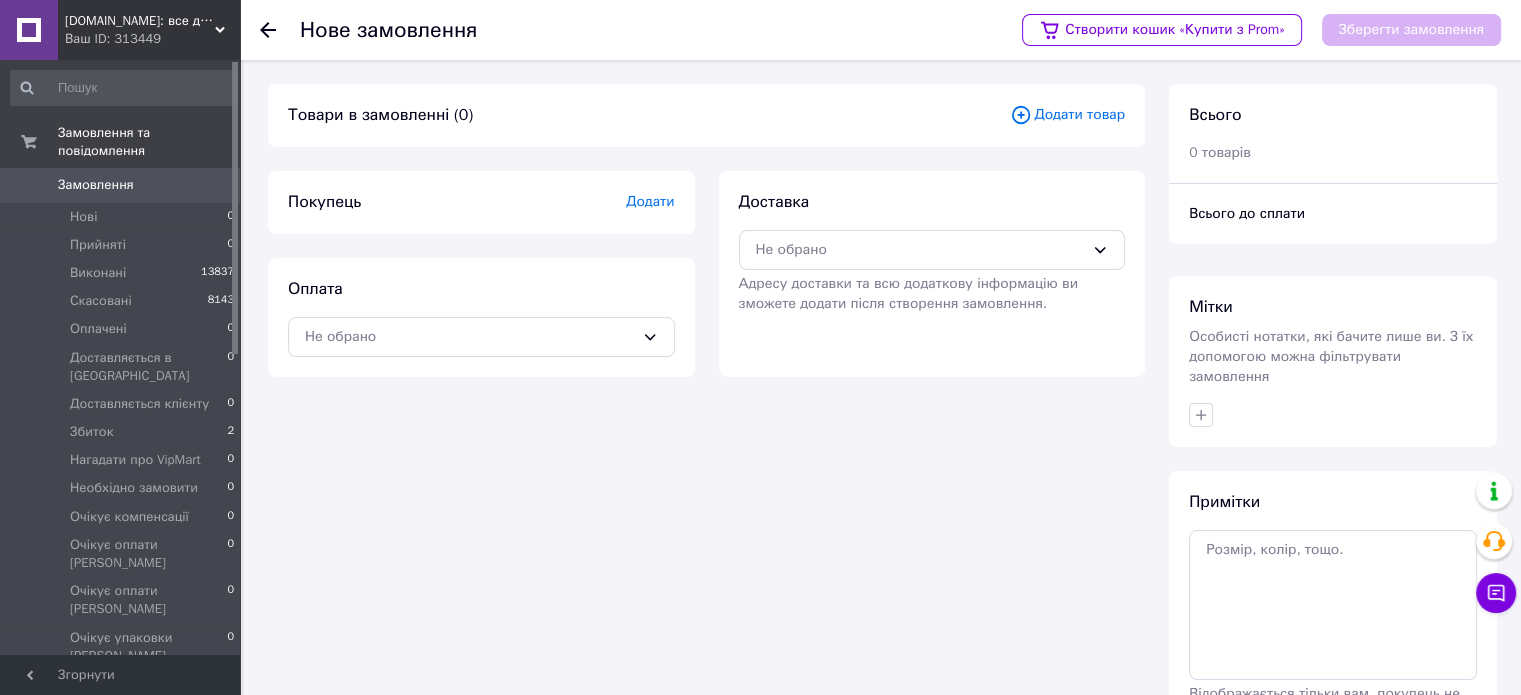 click on "Додати товар" at bounding box center [1067, 115] 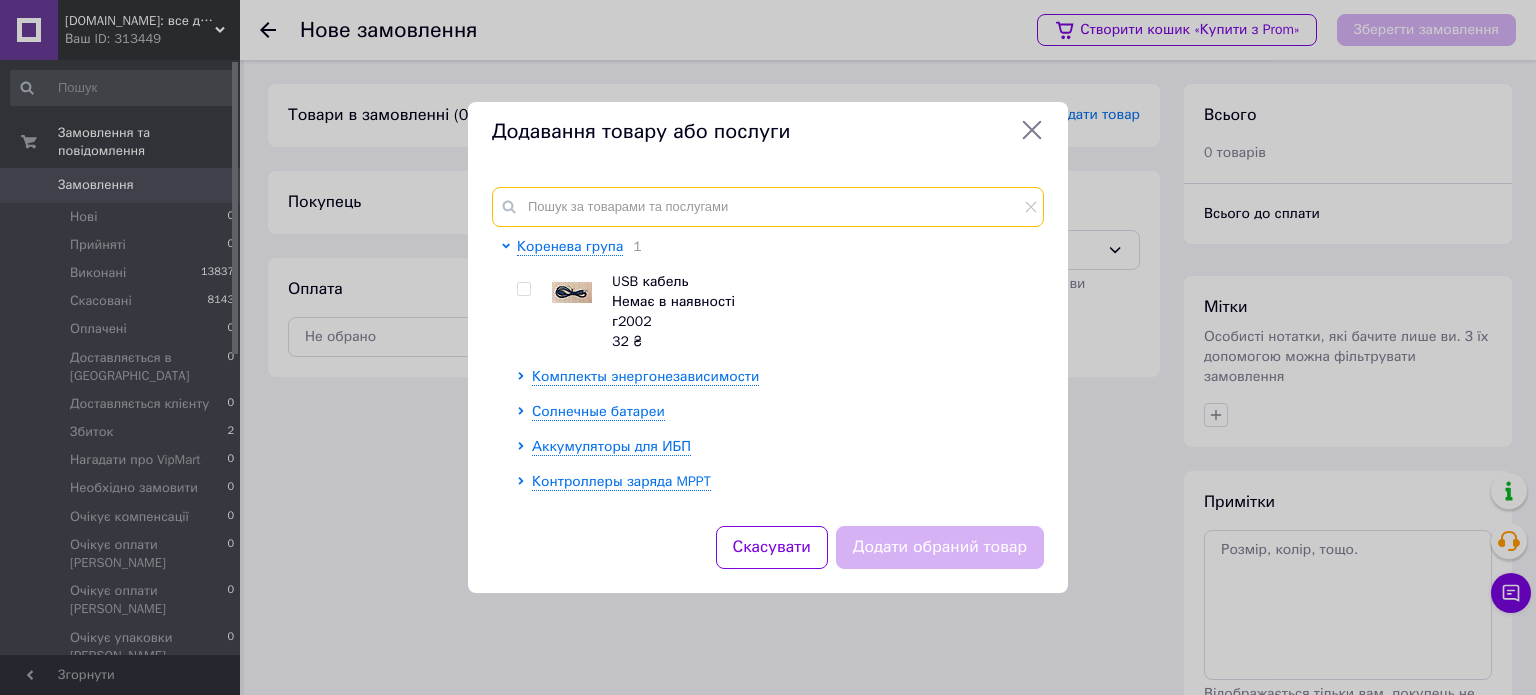 click at bounding box center [768, 207] 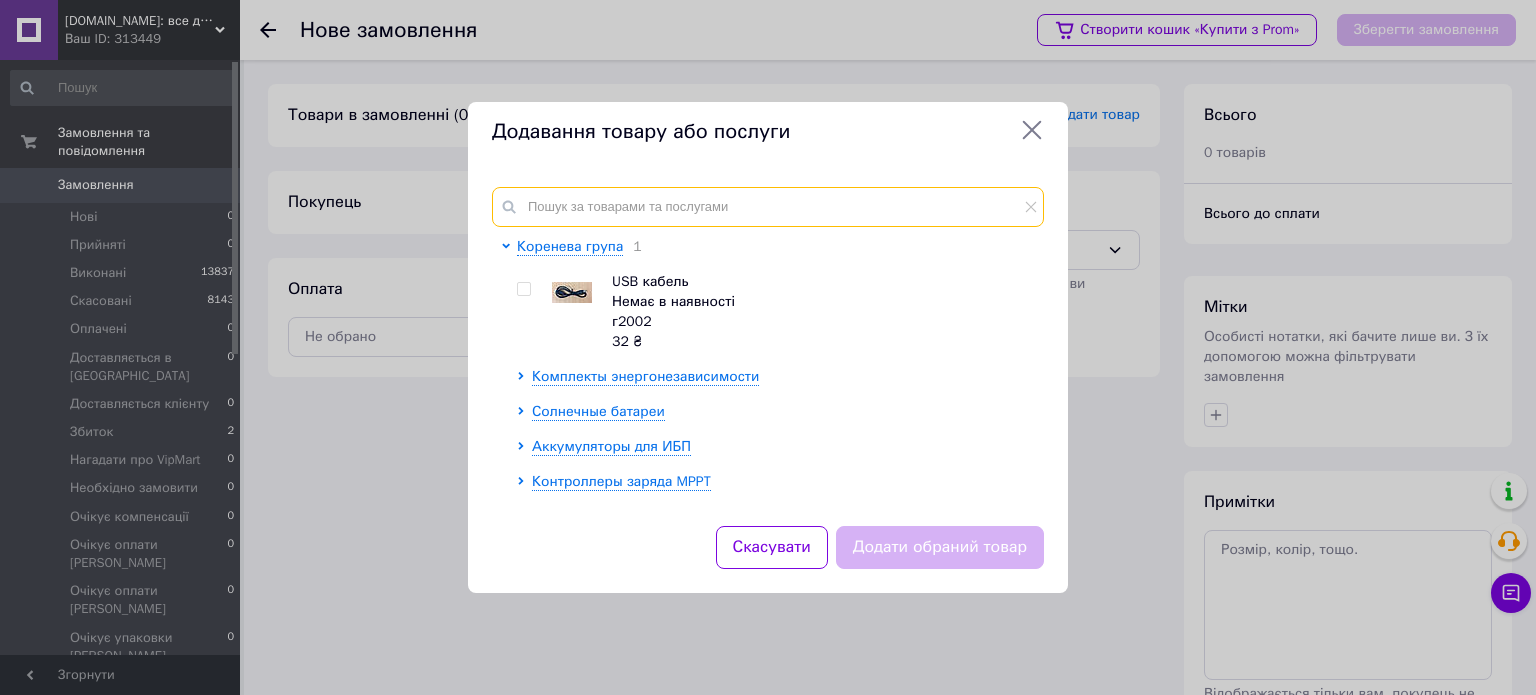 paste on "18964" 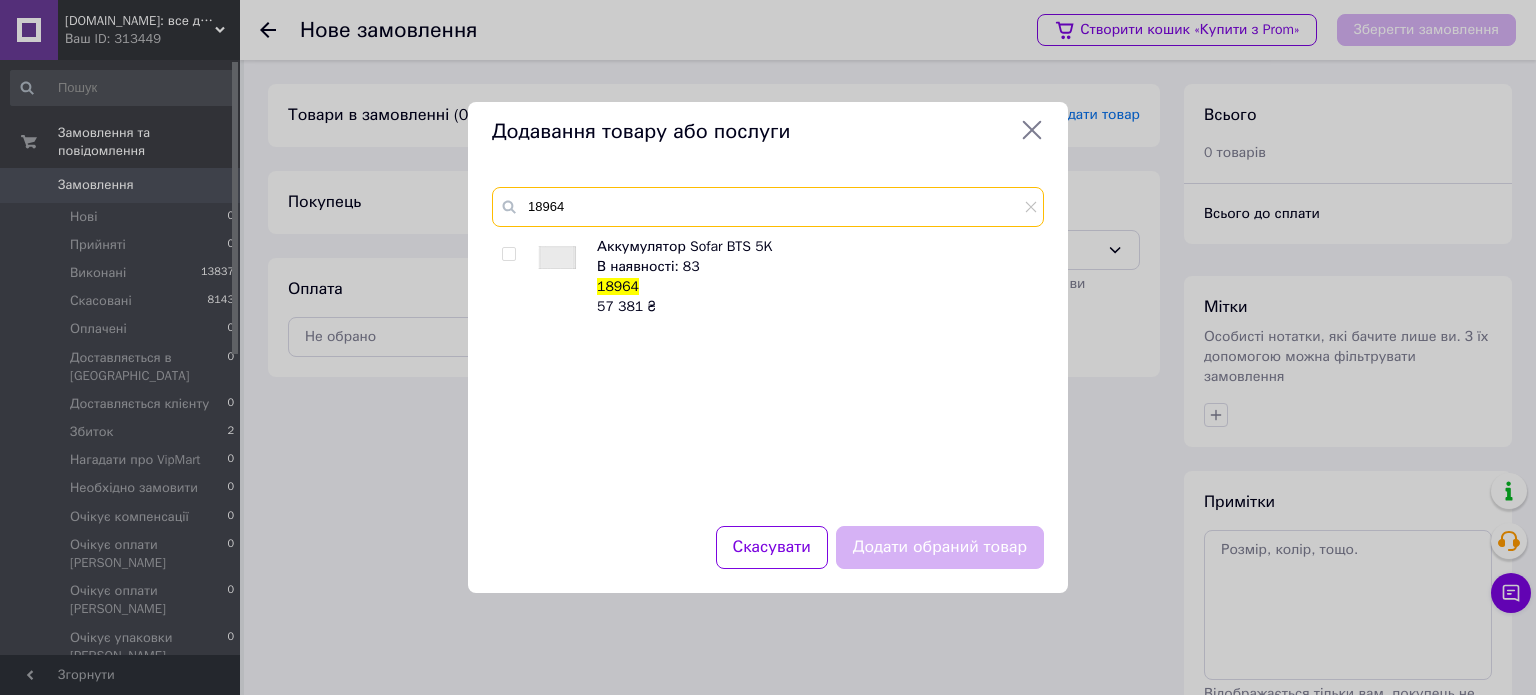 type on "18964" 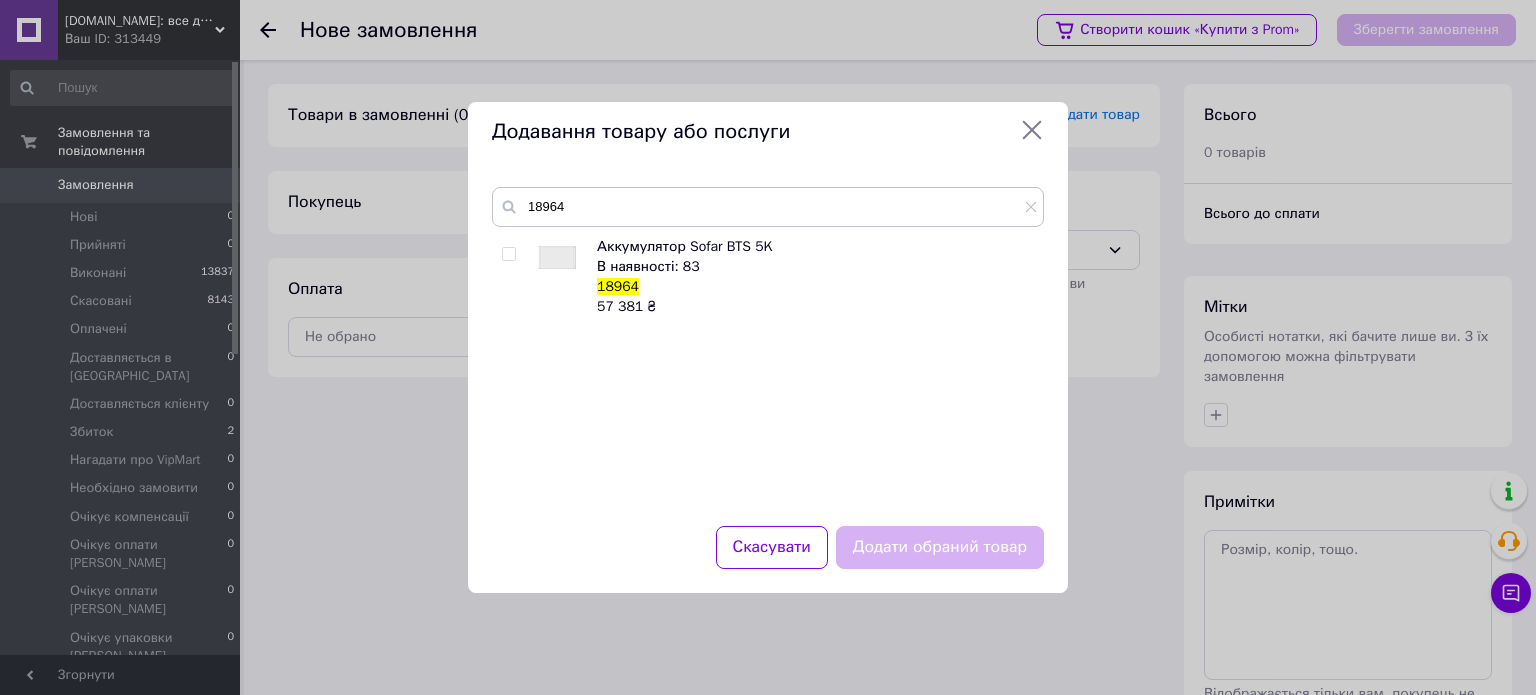 click at bounding box center (508, 254) 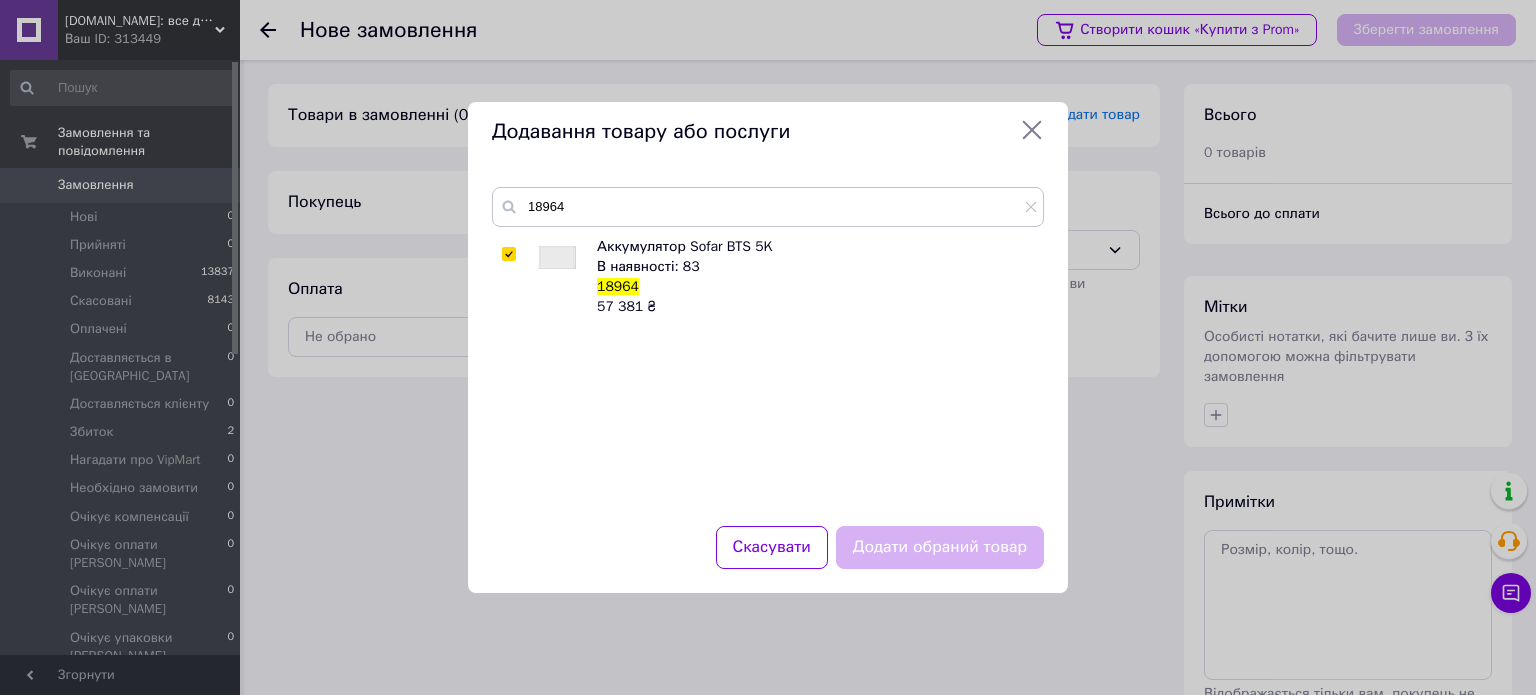 checkbox on "true" 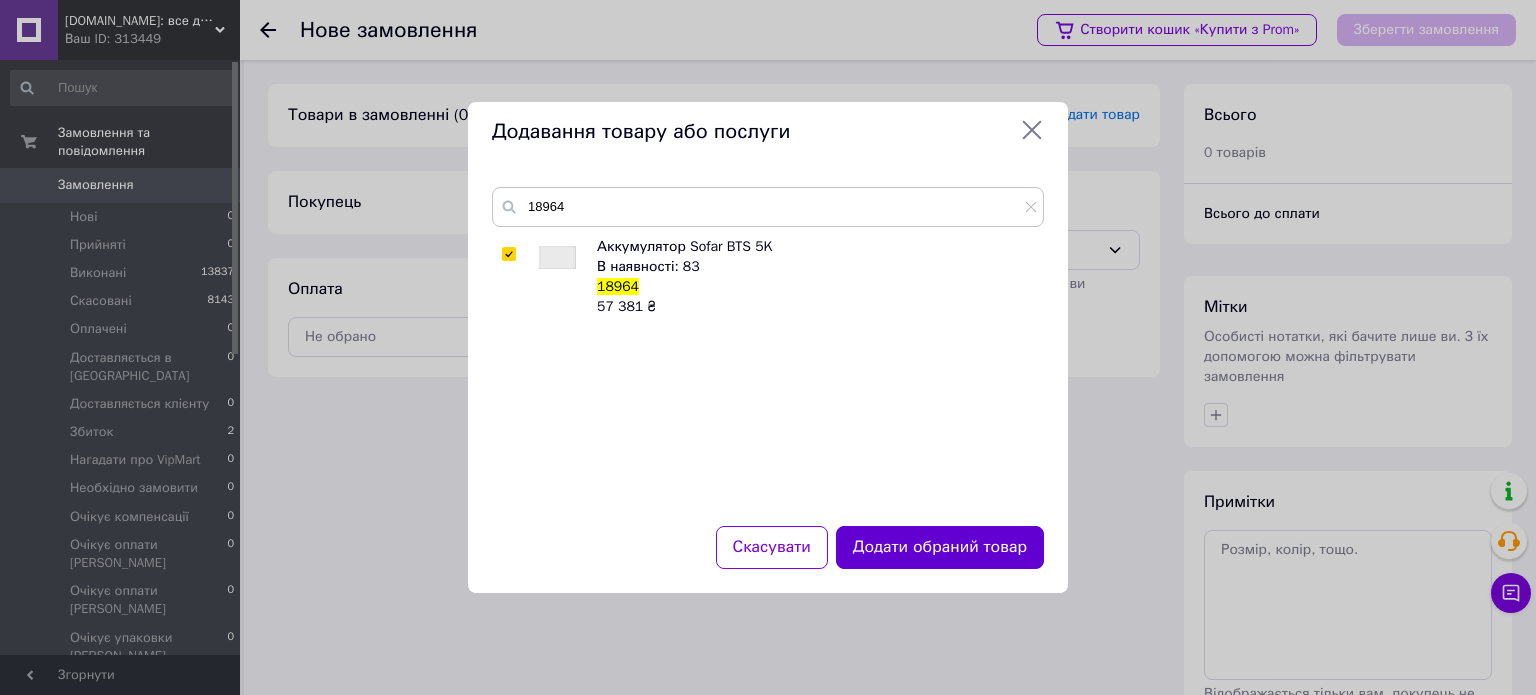 click on "Додати обраний товар" at bounding box center [940, 547] 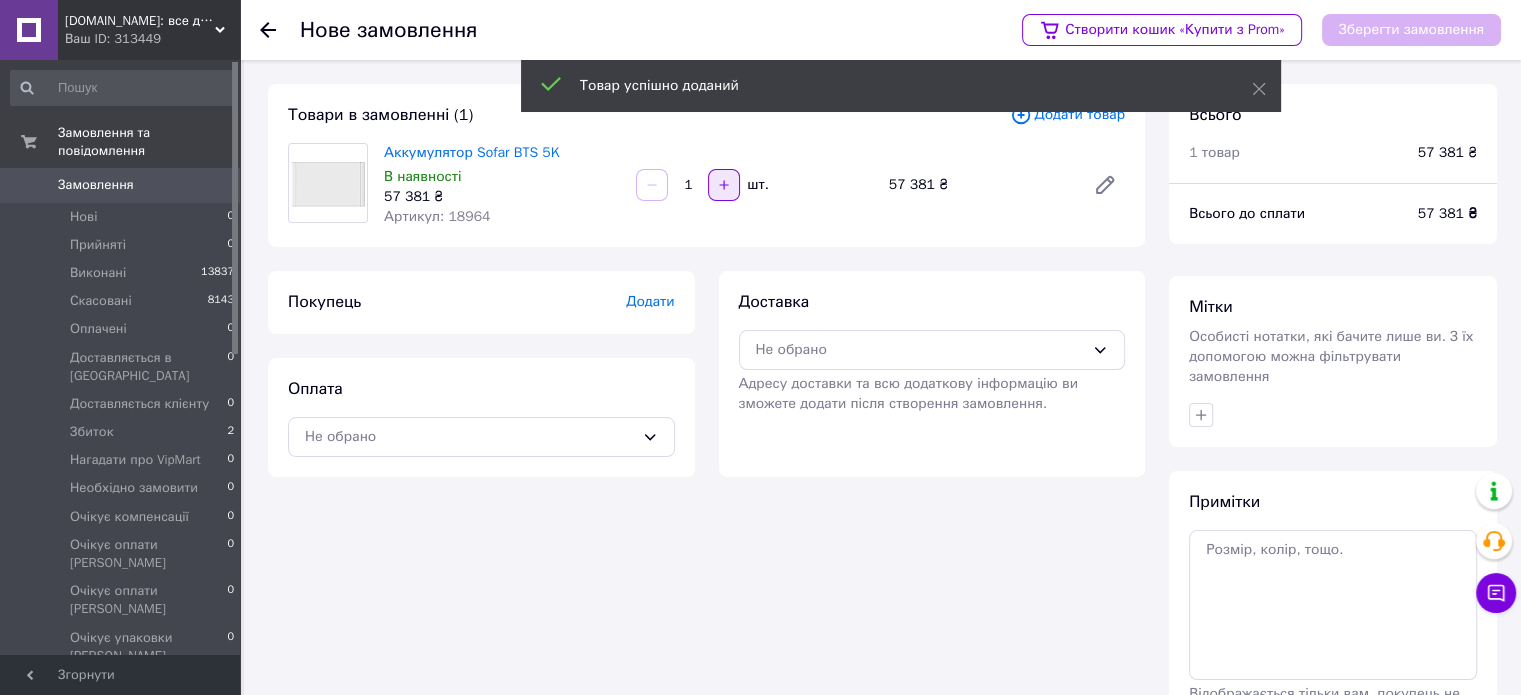 click 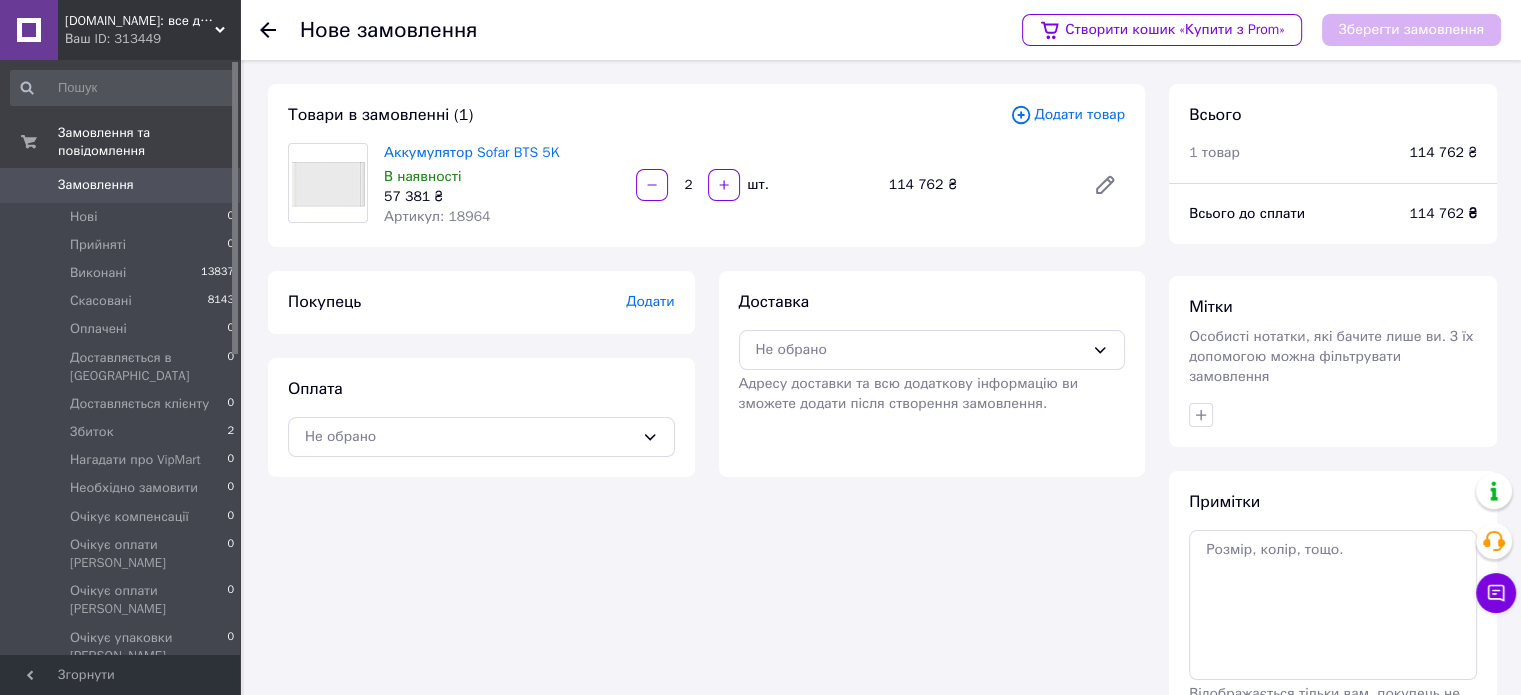 click on "Додати" at bounding box center (650, 301) 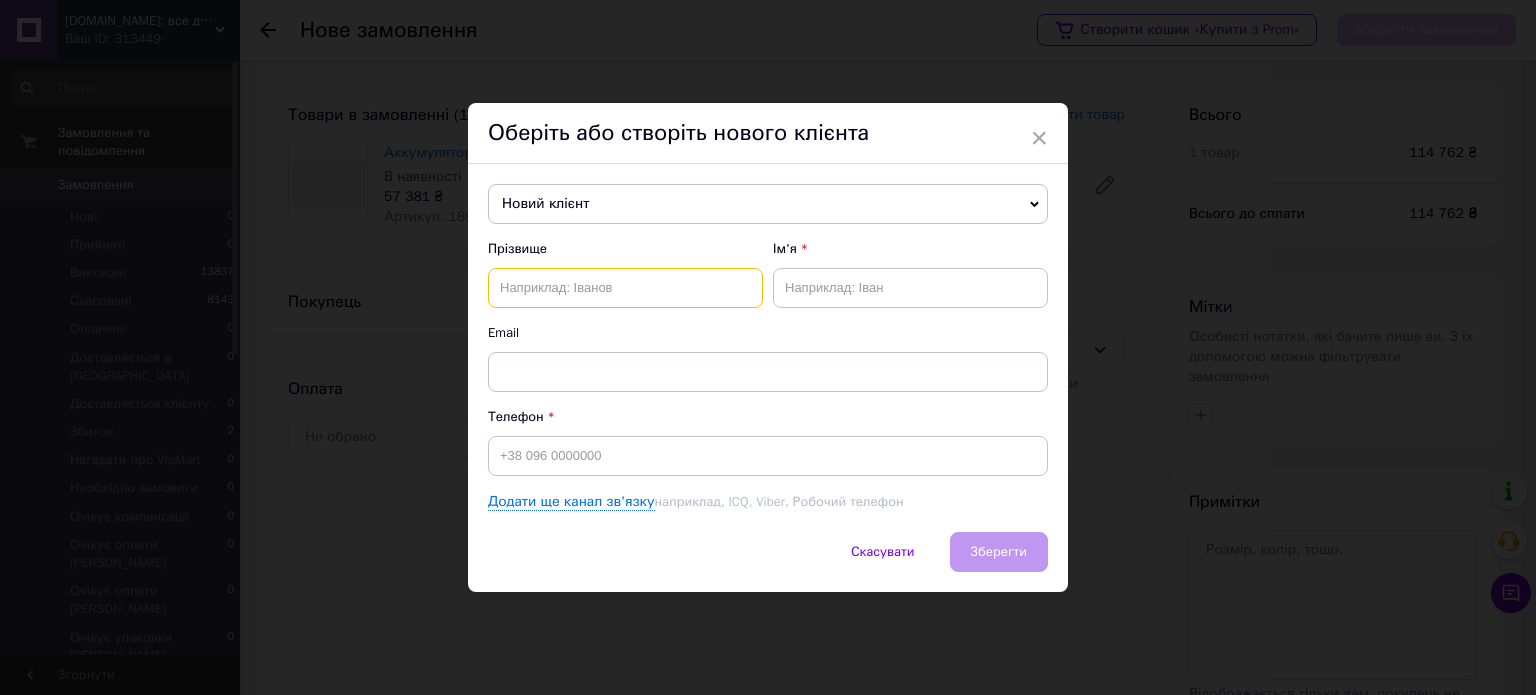 click at bounding box center [625, 288] 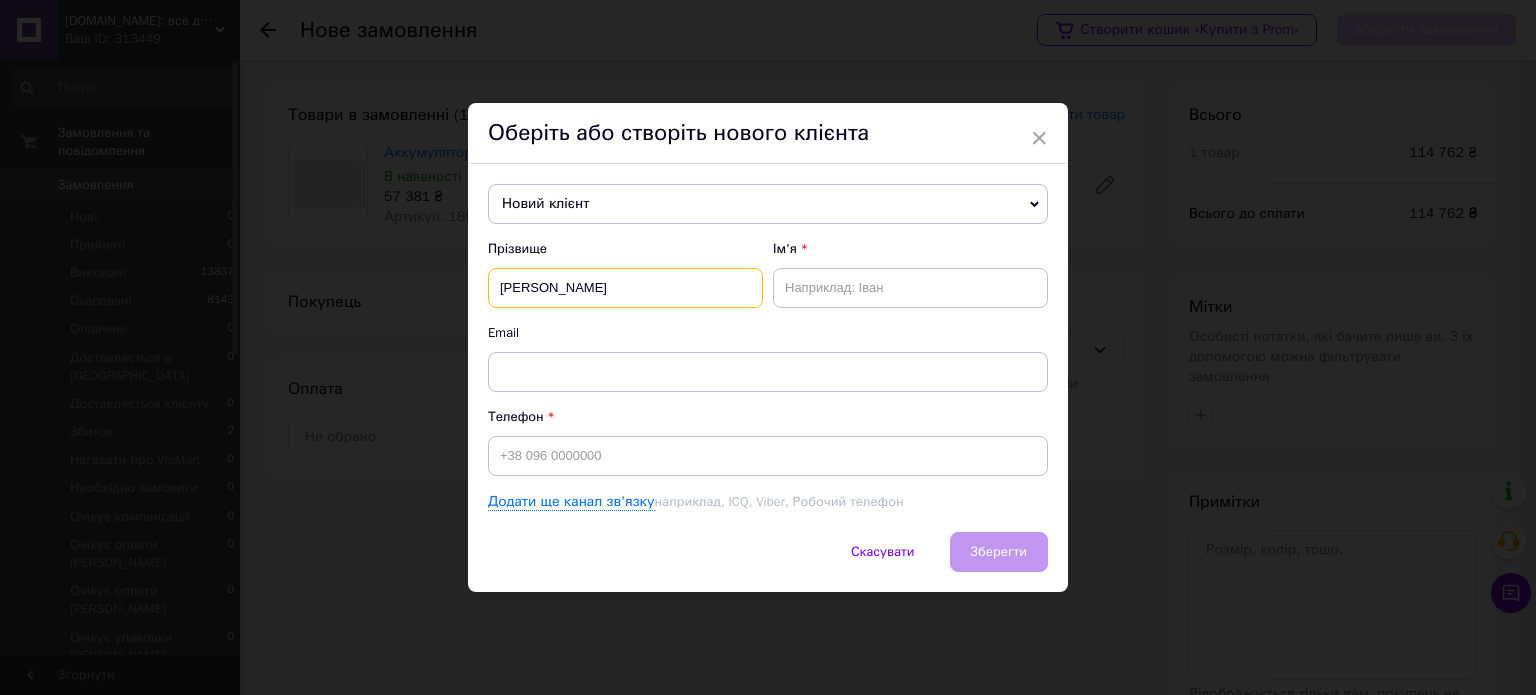 type on "[PERSON_NAME]" 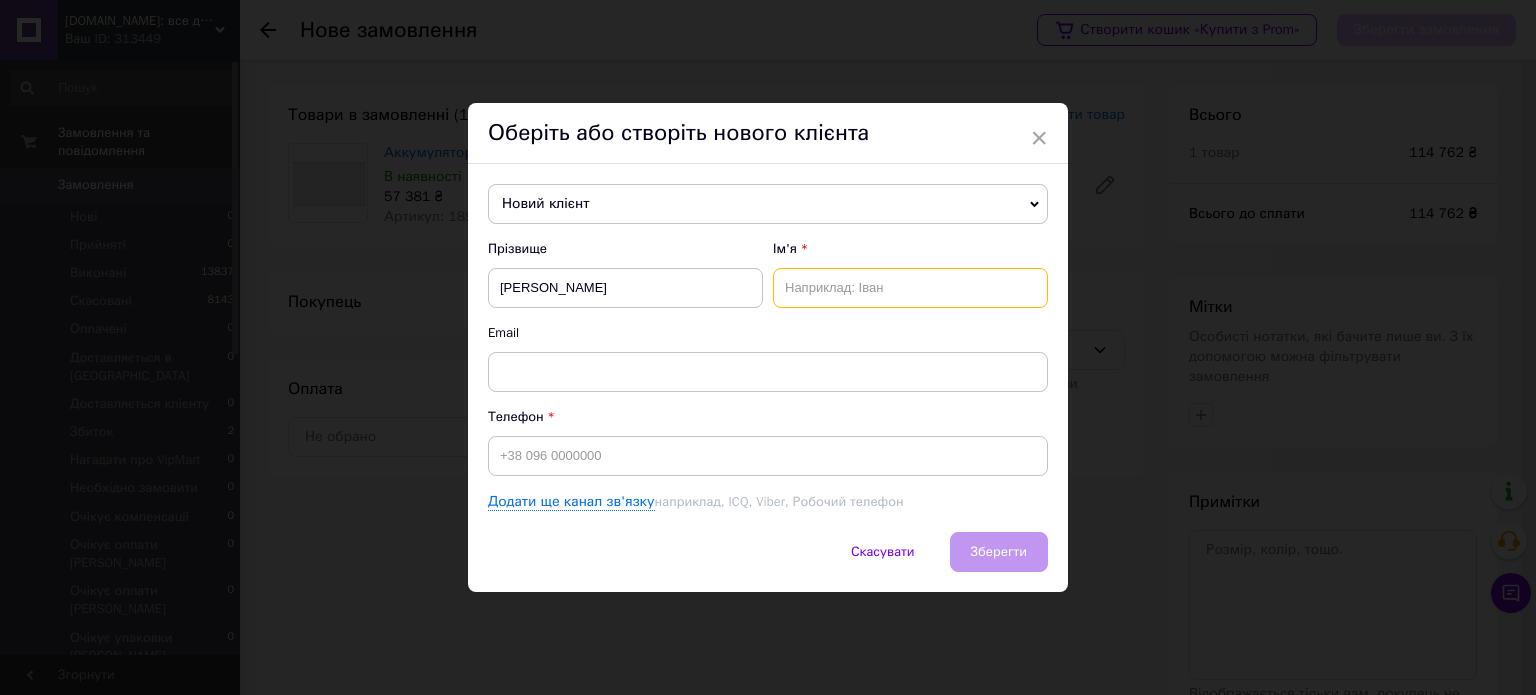 click at bounding box center [910, 288] 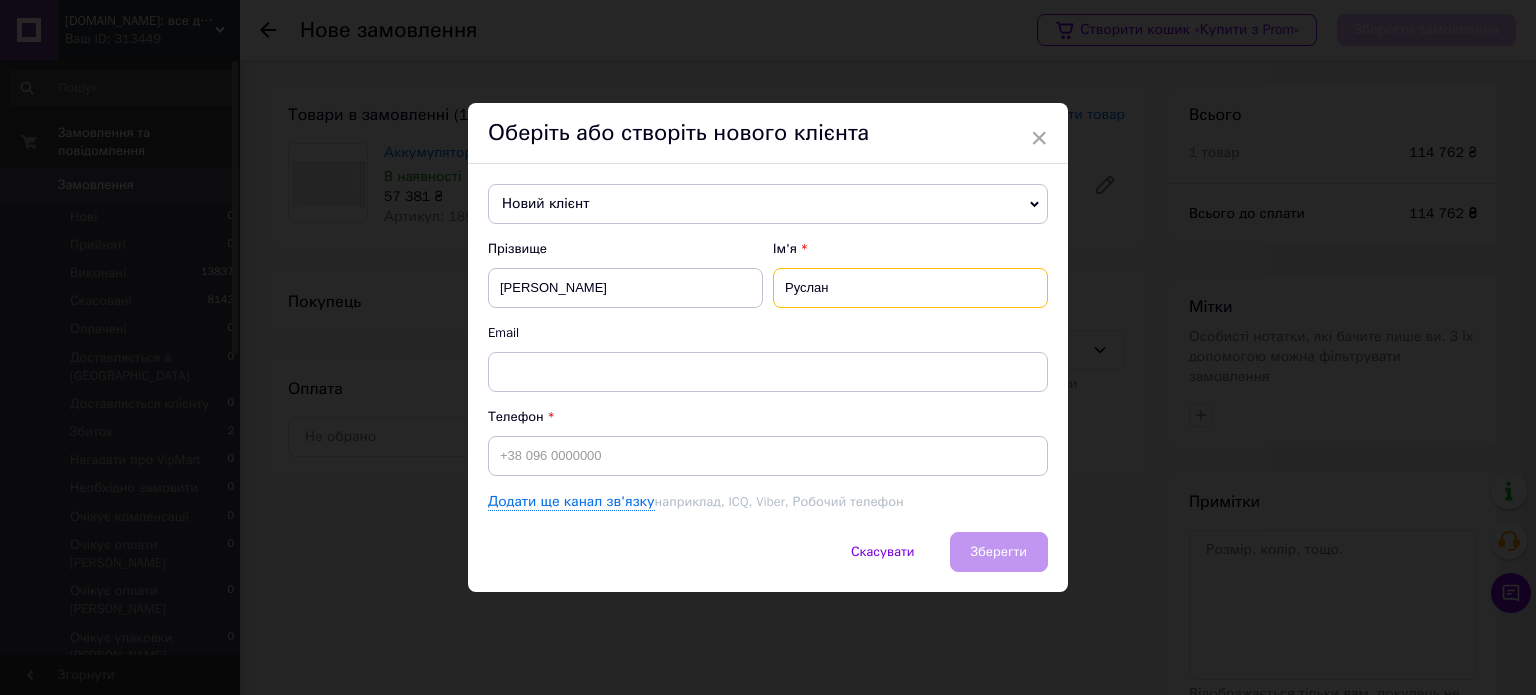 type on "Руслан" 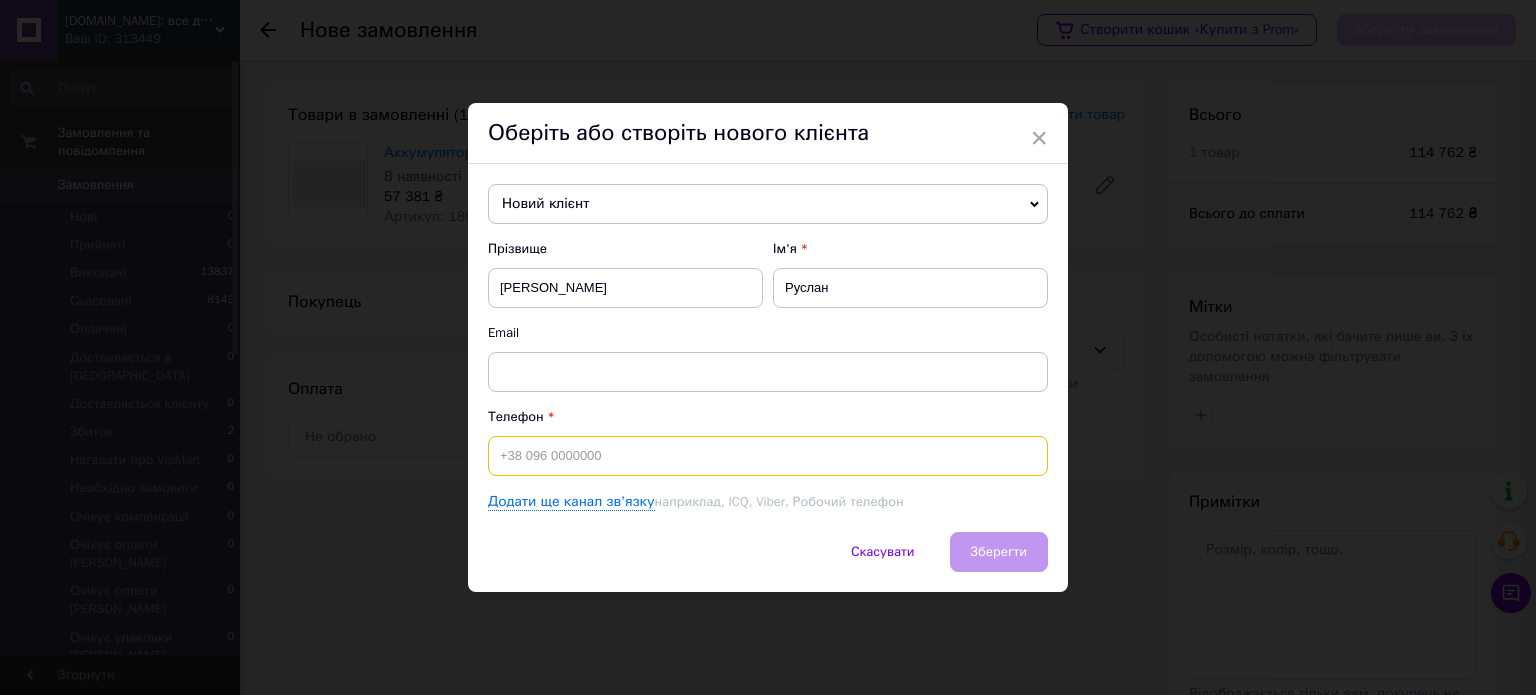click at bounding box center (768, 456) 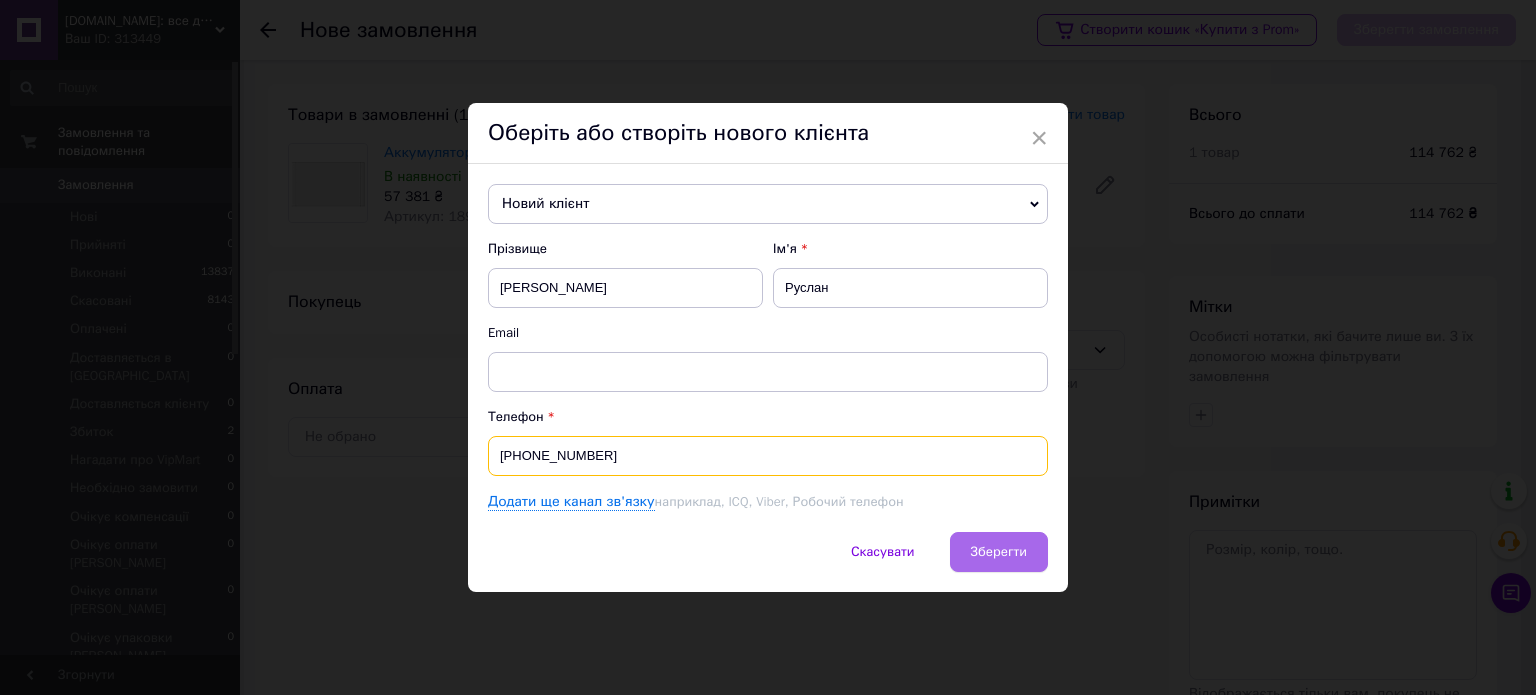 type on "[PHONE_NUMBER]" 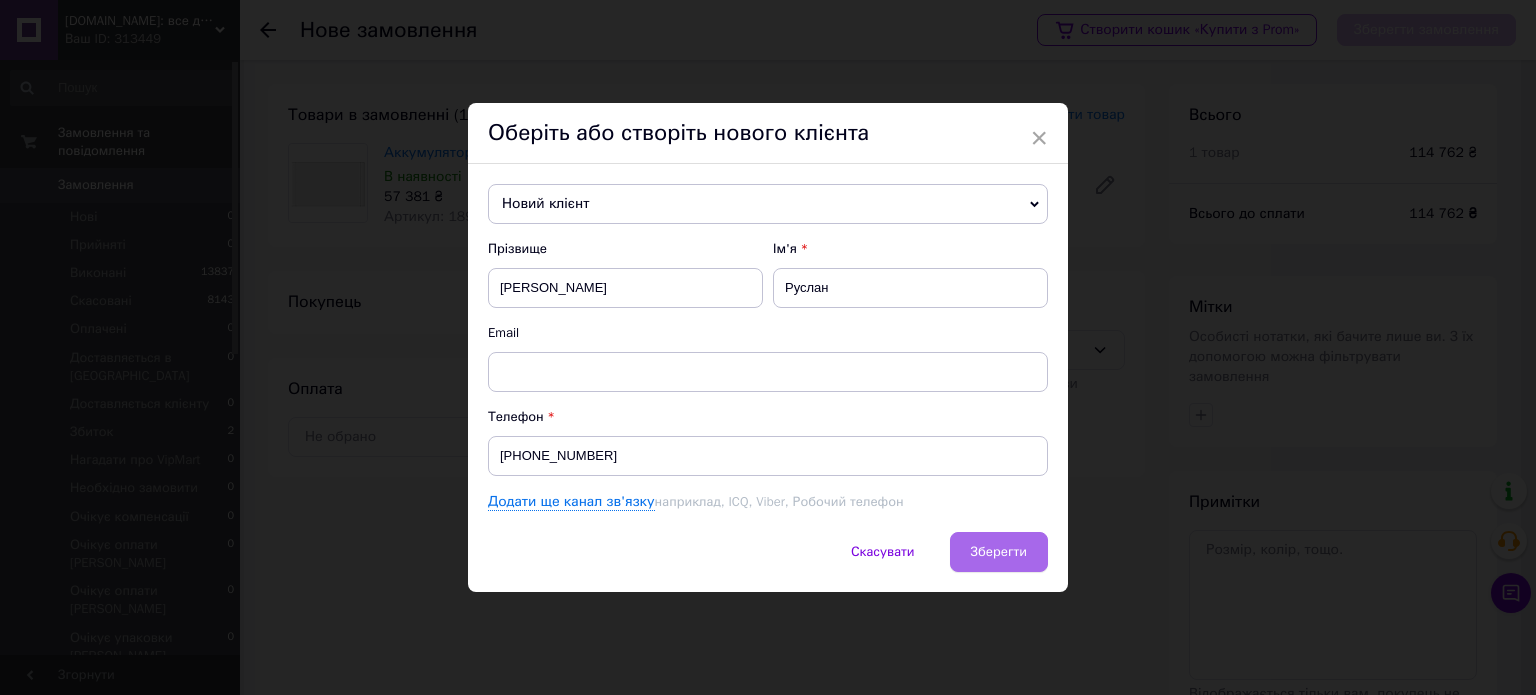 click on "Зберегти" at bounding box center (999, 551) 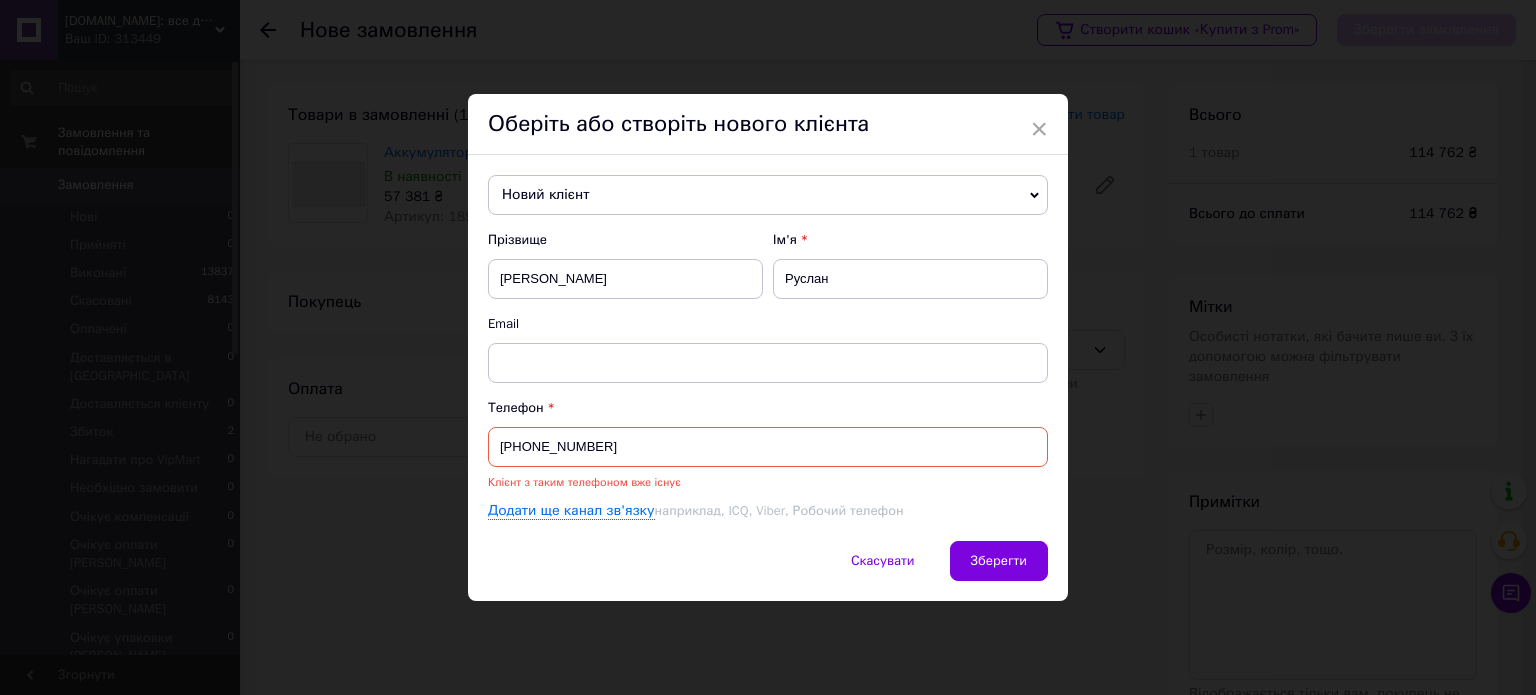 click on "Новий клієнт" at bounding box center [768, 195] 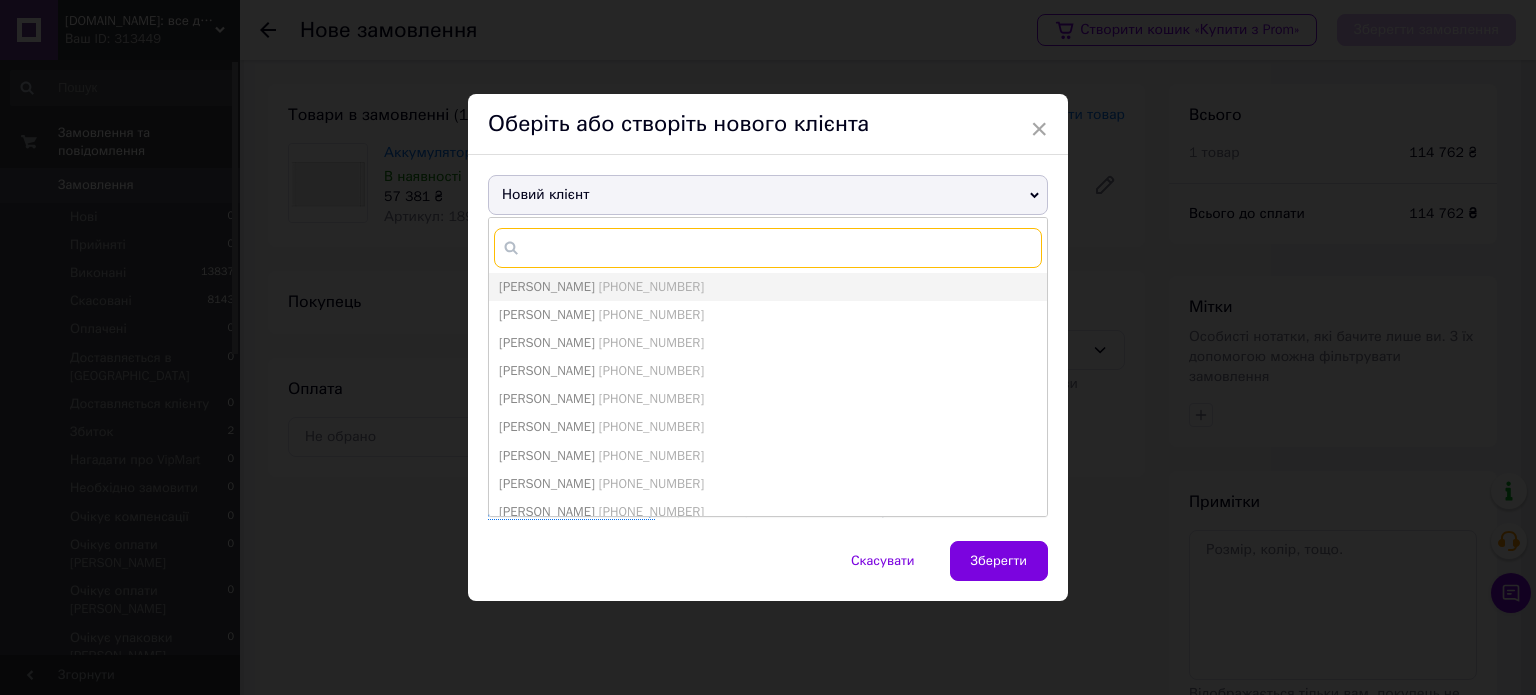 click at bounding box center (768, 248) 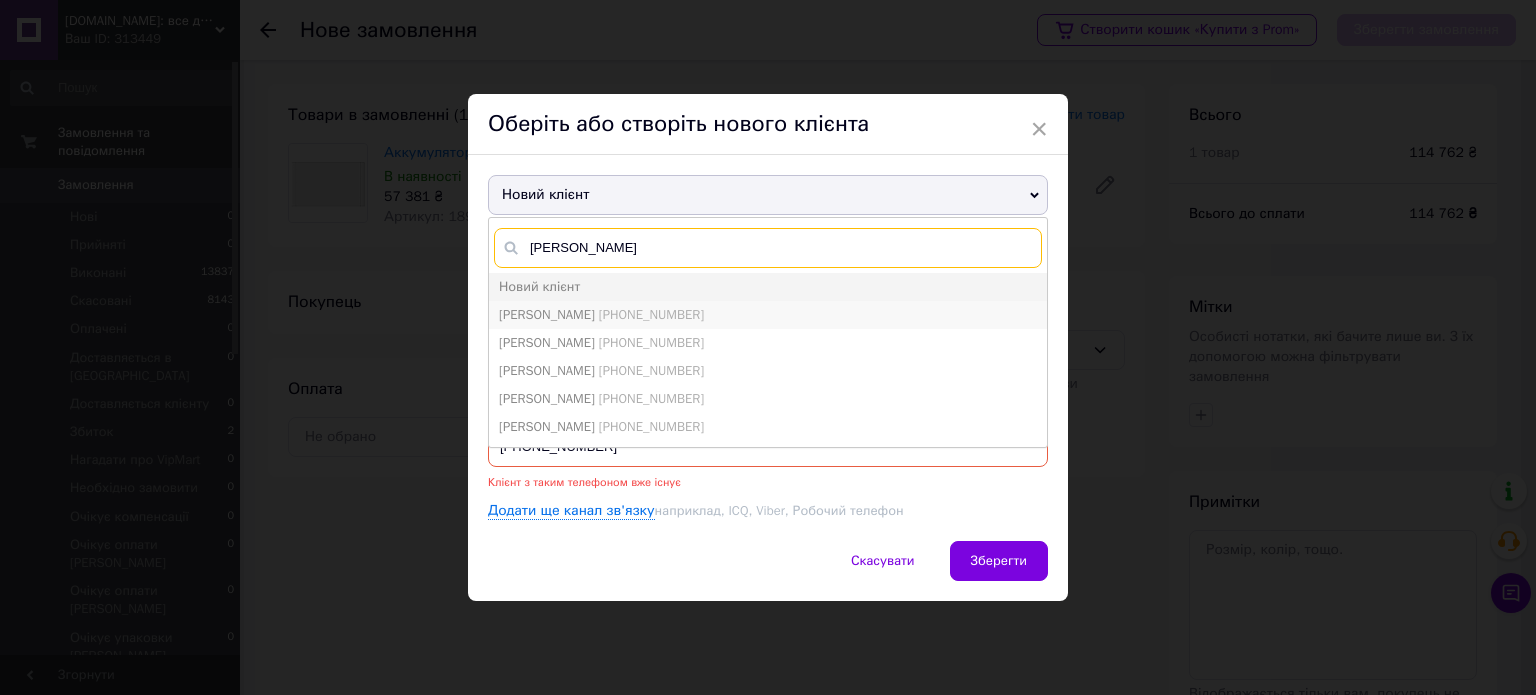 type on "[PERSON_NAME]" 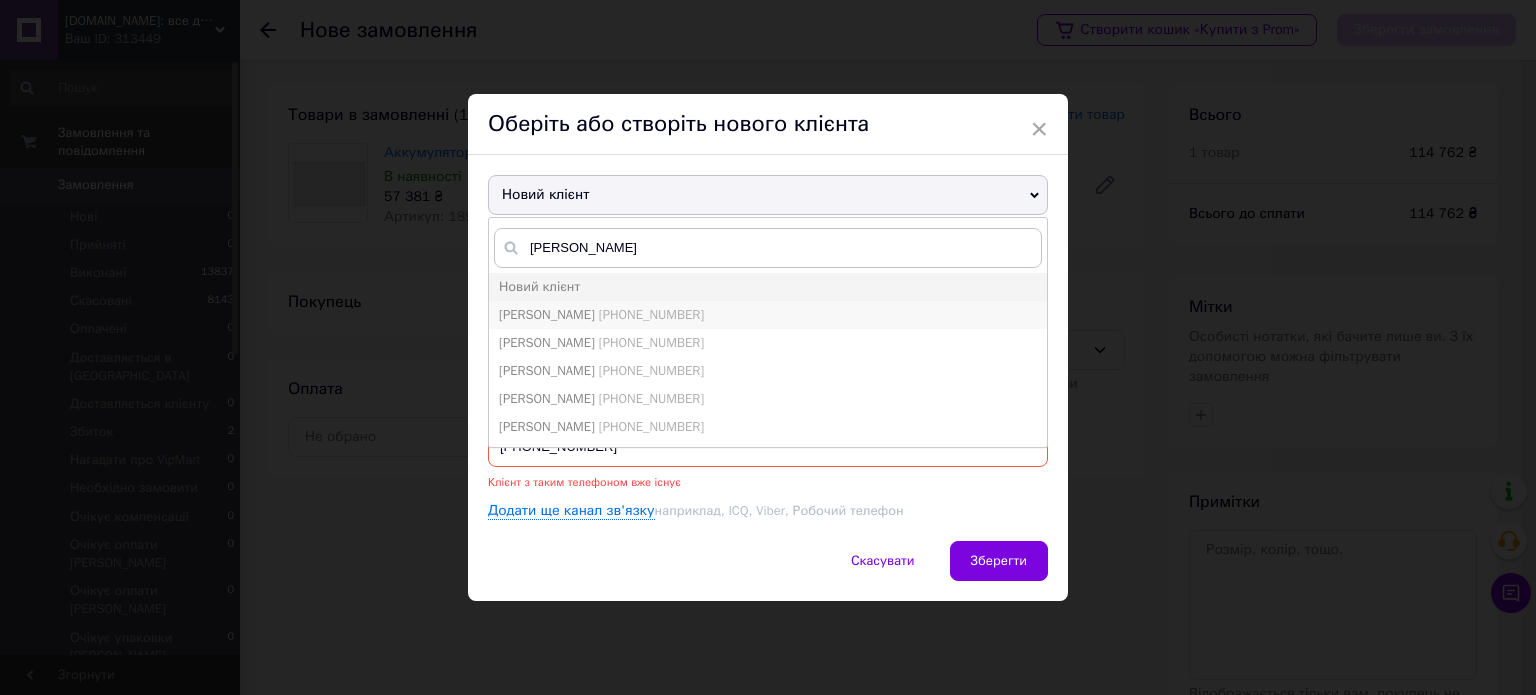click on "[PHONE_NUMBER]" at bounding box center (651, 314) 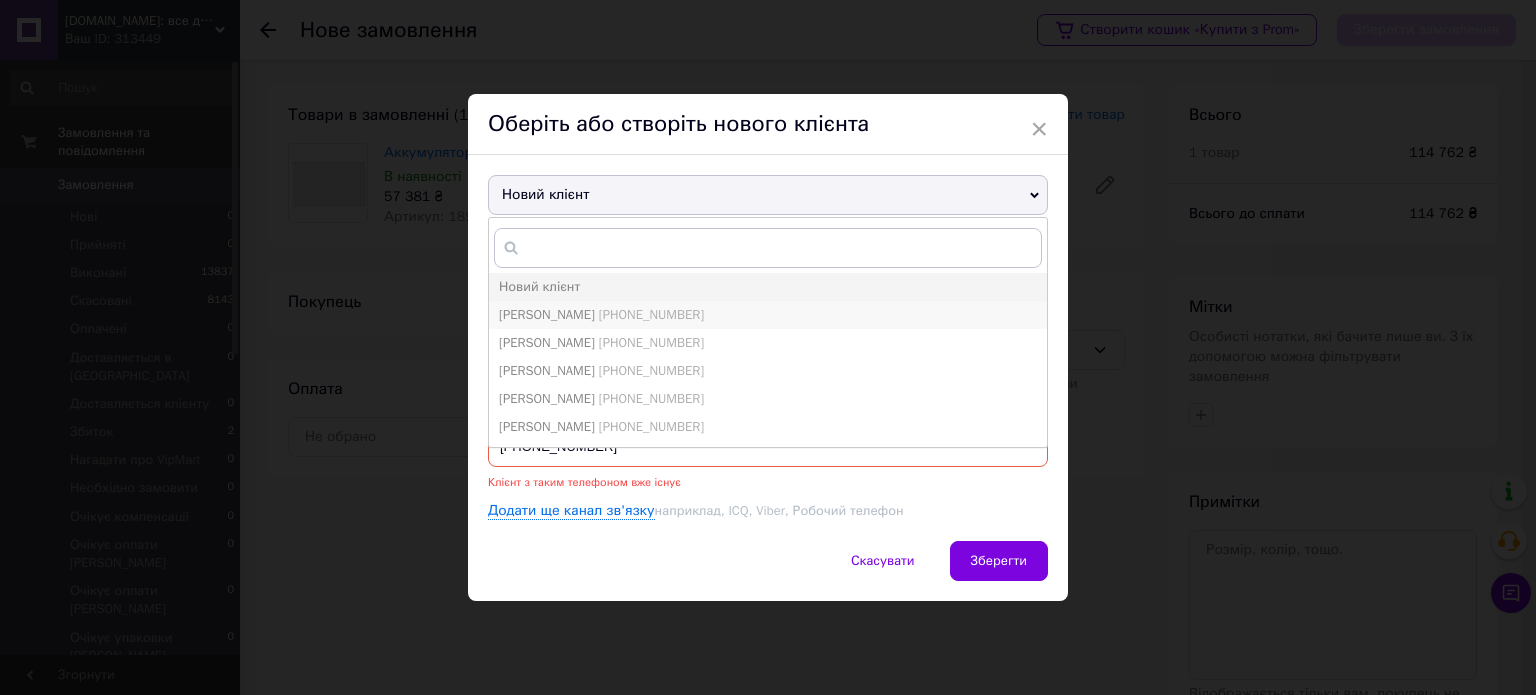 type on "[PERSON_NAME]" 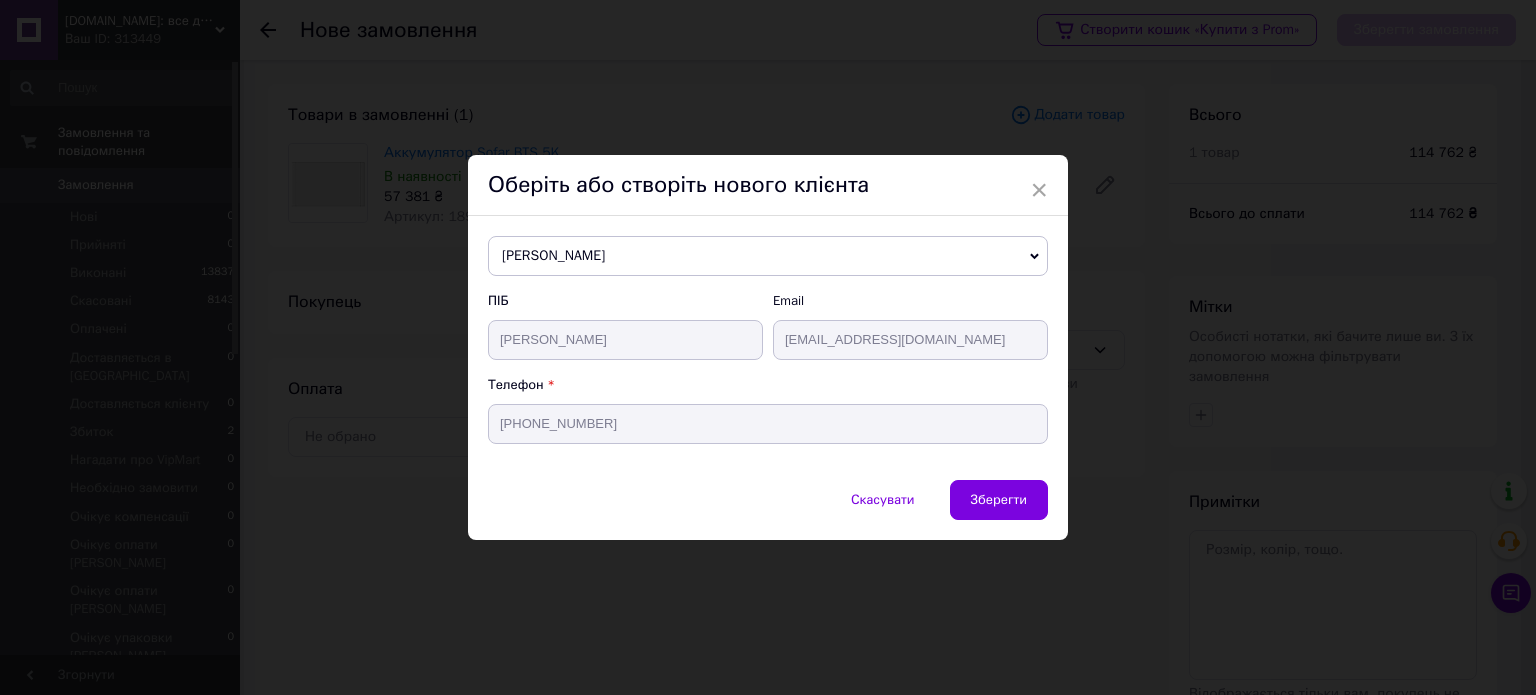 click on "Зберегти" at bounding box center (999, 499) 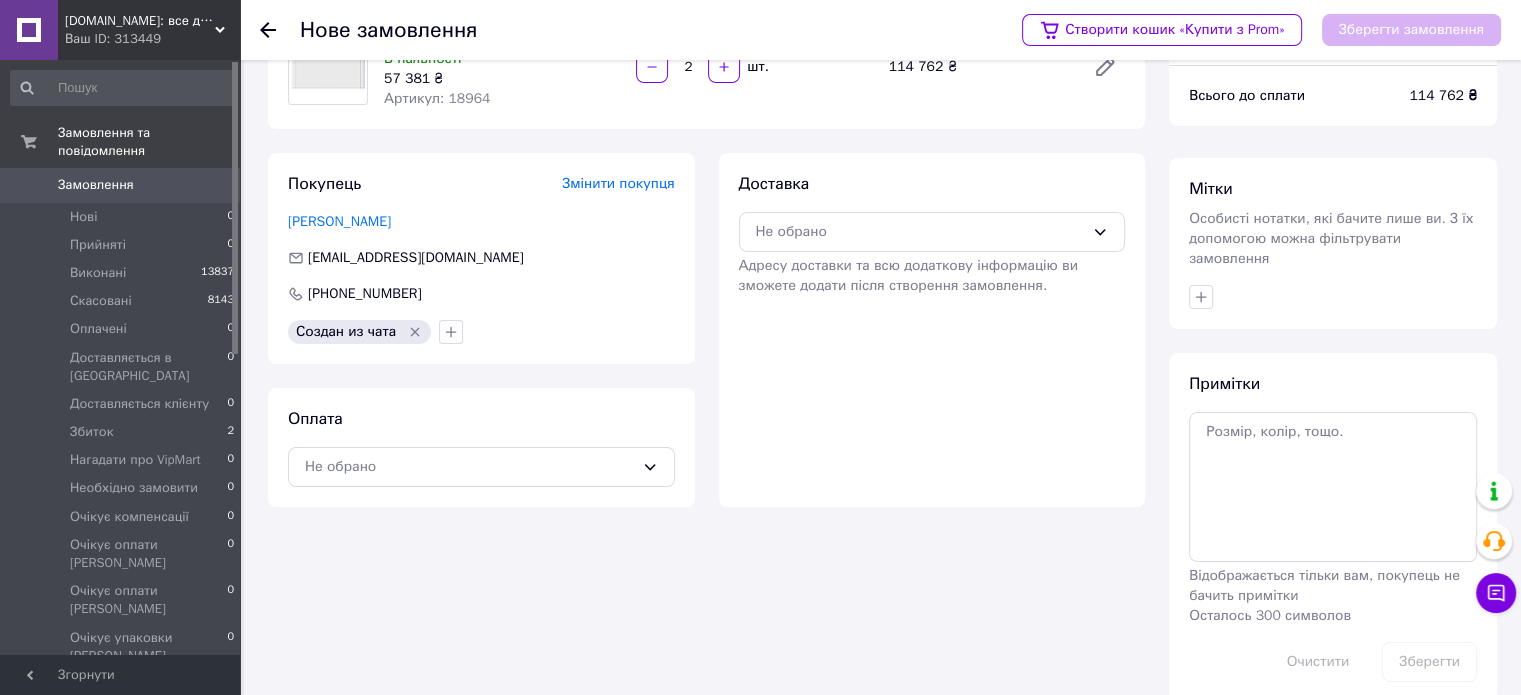 scroll, scrollTop: 128, scrollLeft: 0, axis: vertical 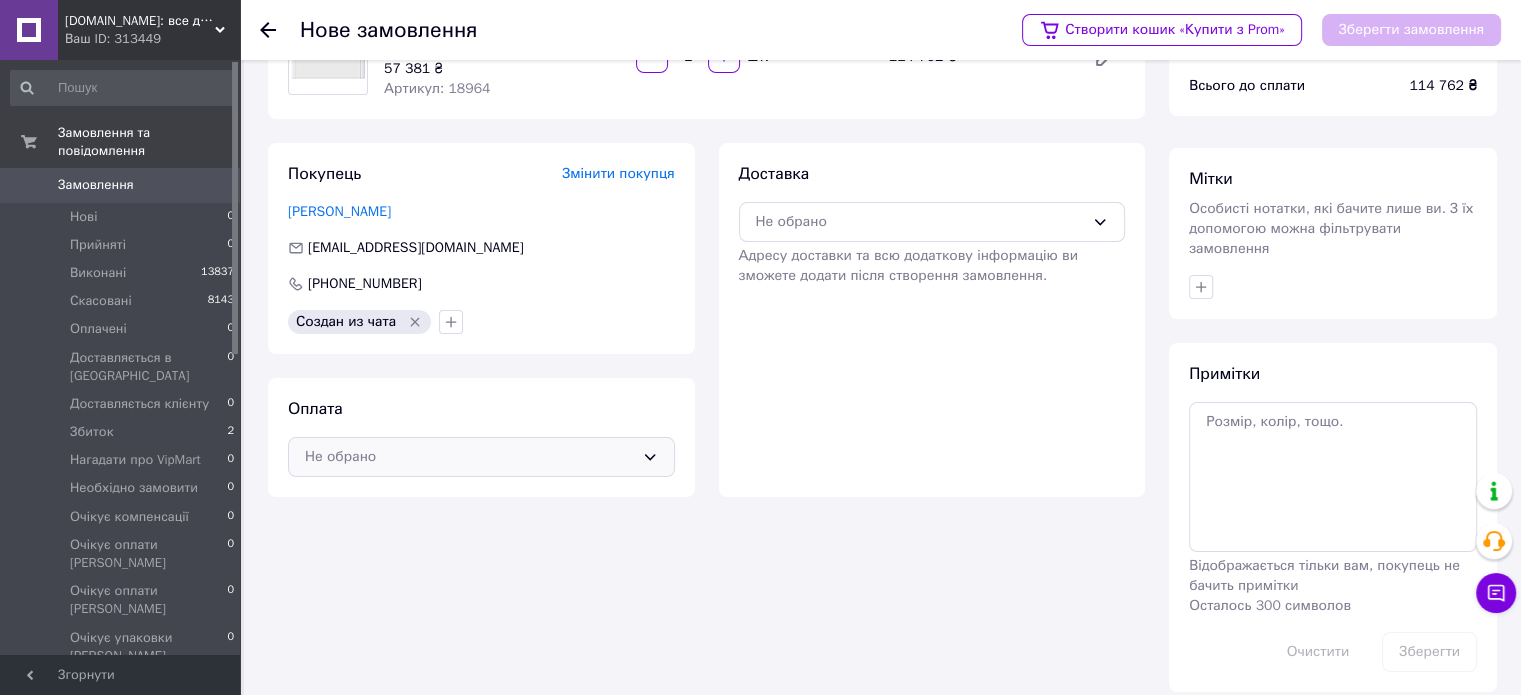 click on "Не обрано" at bounding box center [469, 457] 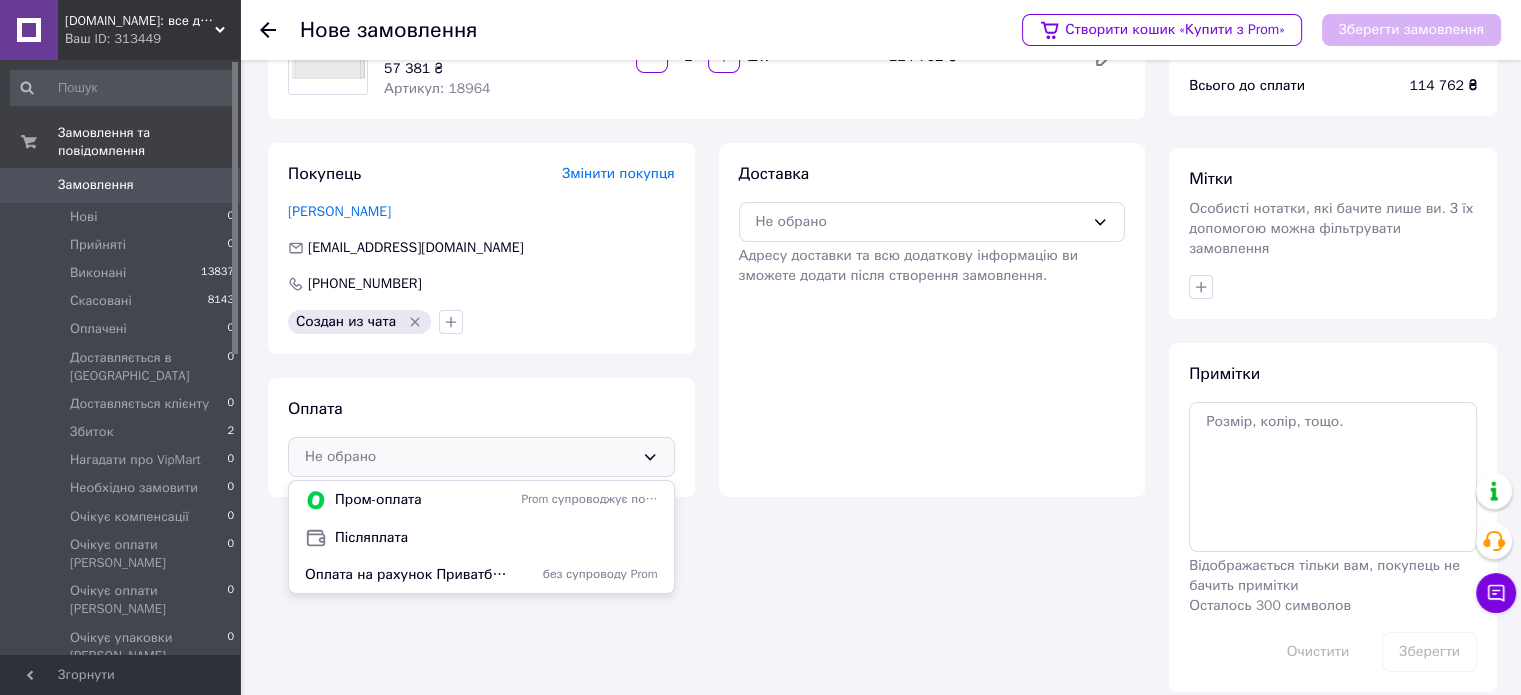 click on "Оплата на рахунок Приватбанка (накладеного платежу немає)" at bounding box center [409, 575] 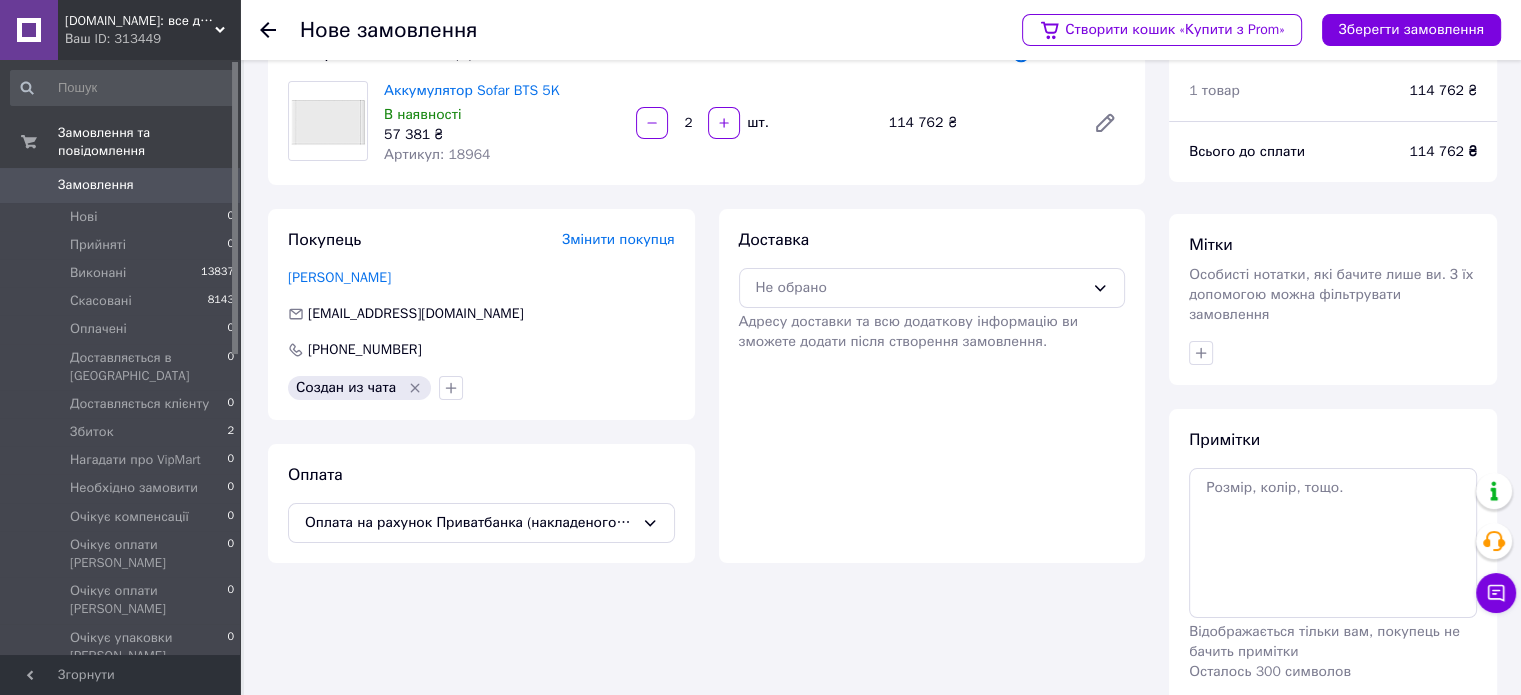 scroll, scrollTop: 0, scrollLeft: 0, axis: both 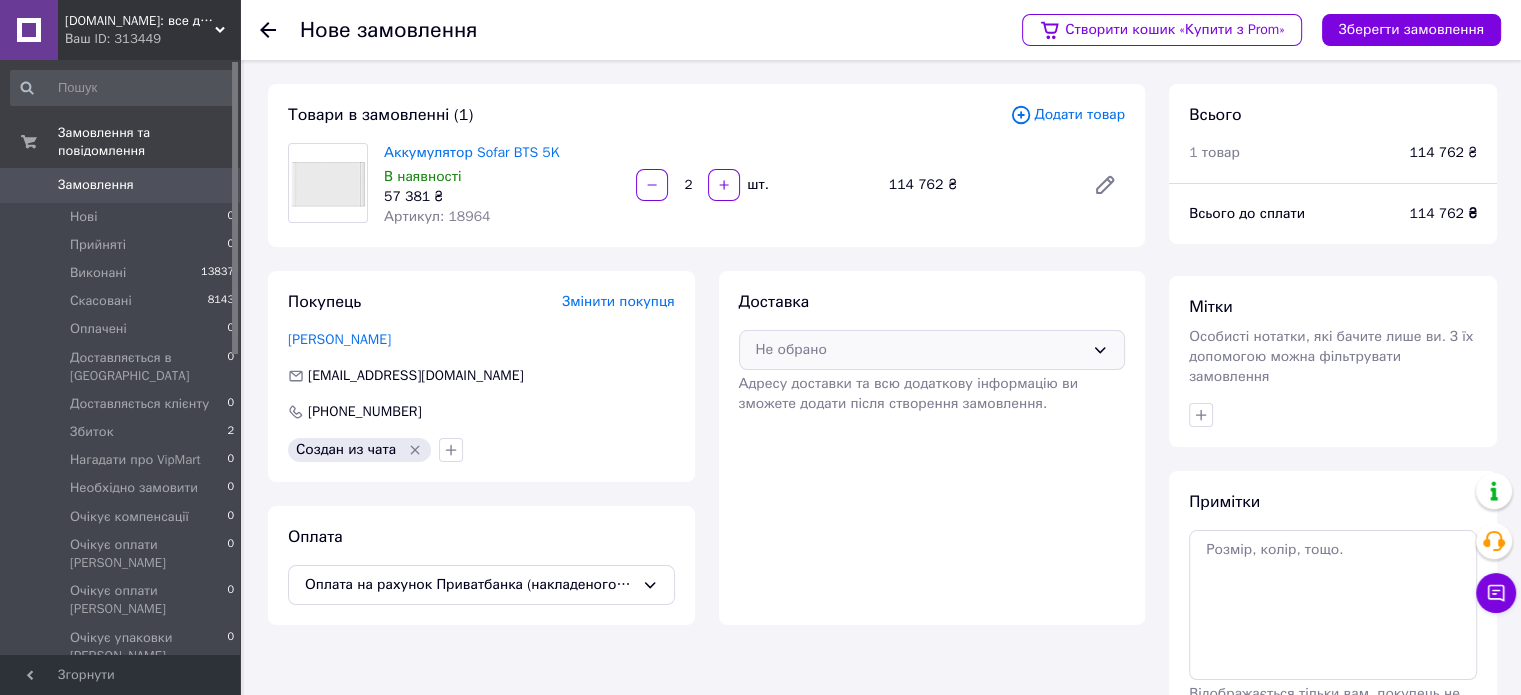 click on "Не обрано" at bounding box center (920, 350) 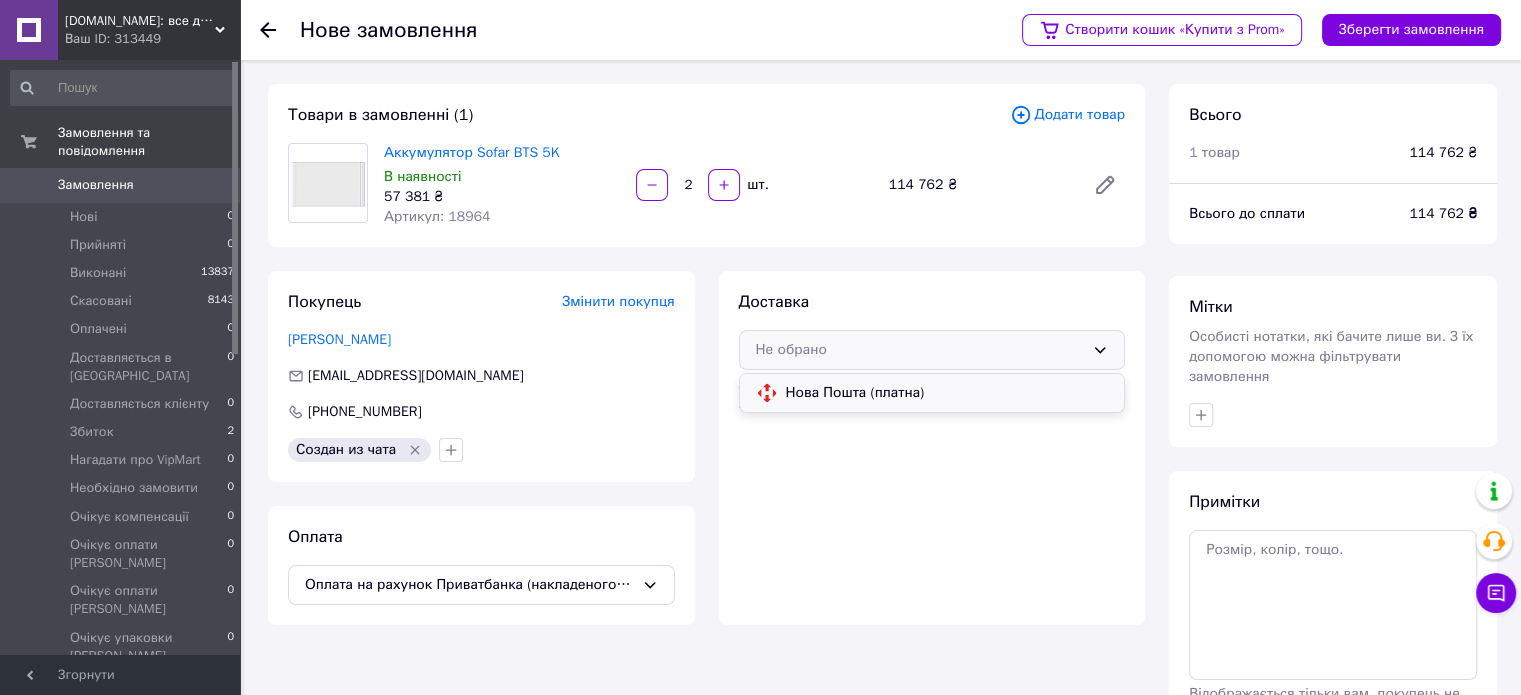 click on "Нова Пошта (платна)" at bounding box center (947, 393) 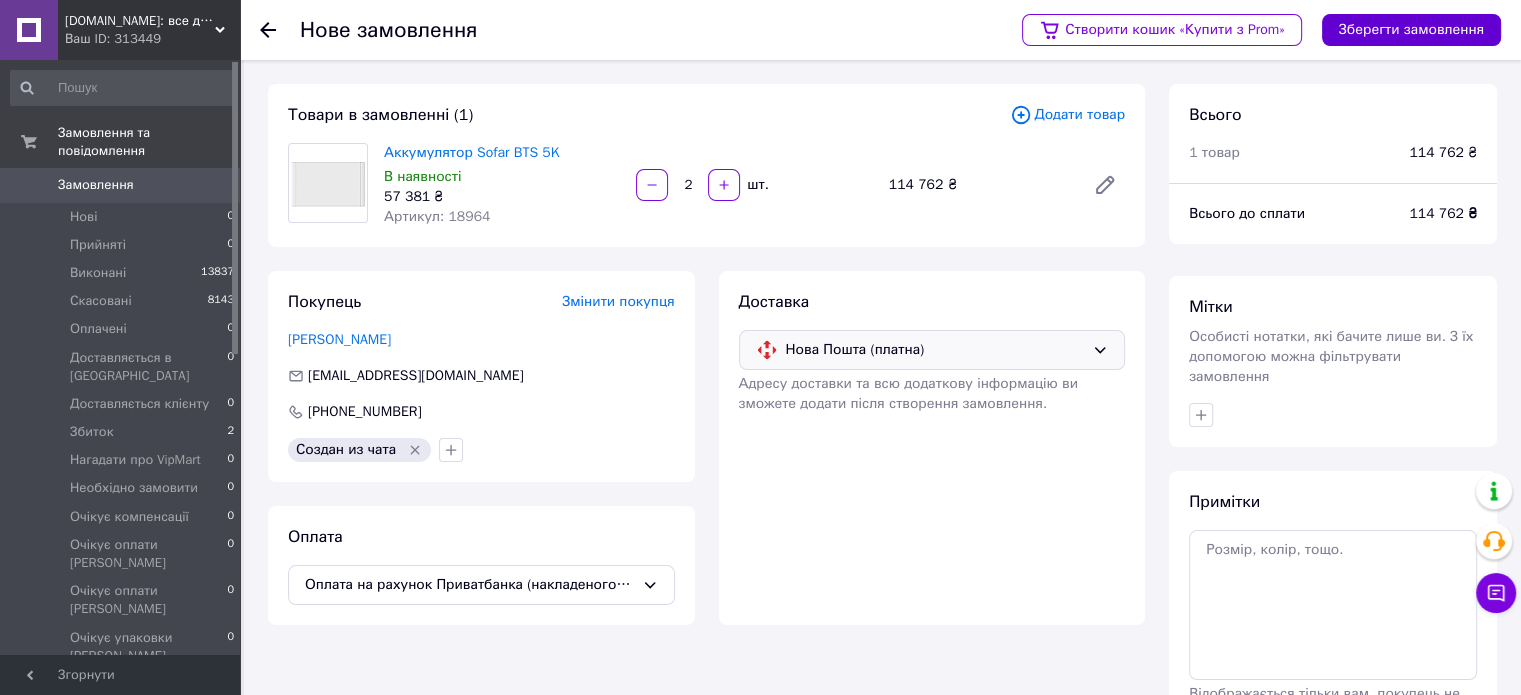 click on "Зберегти замовлення" at bounding box center (1411, 30) 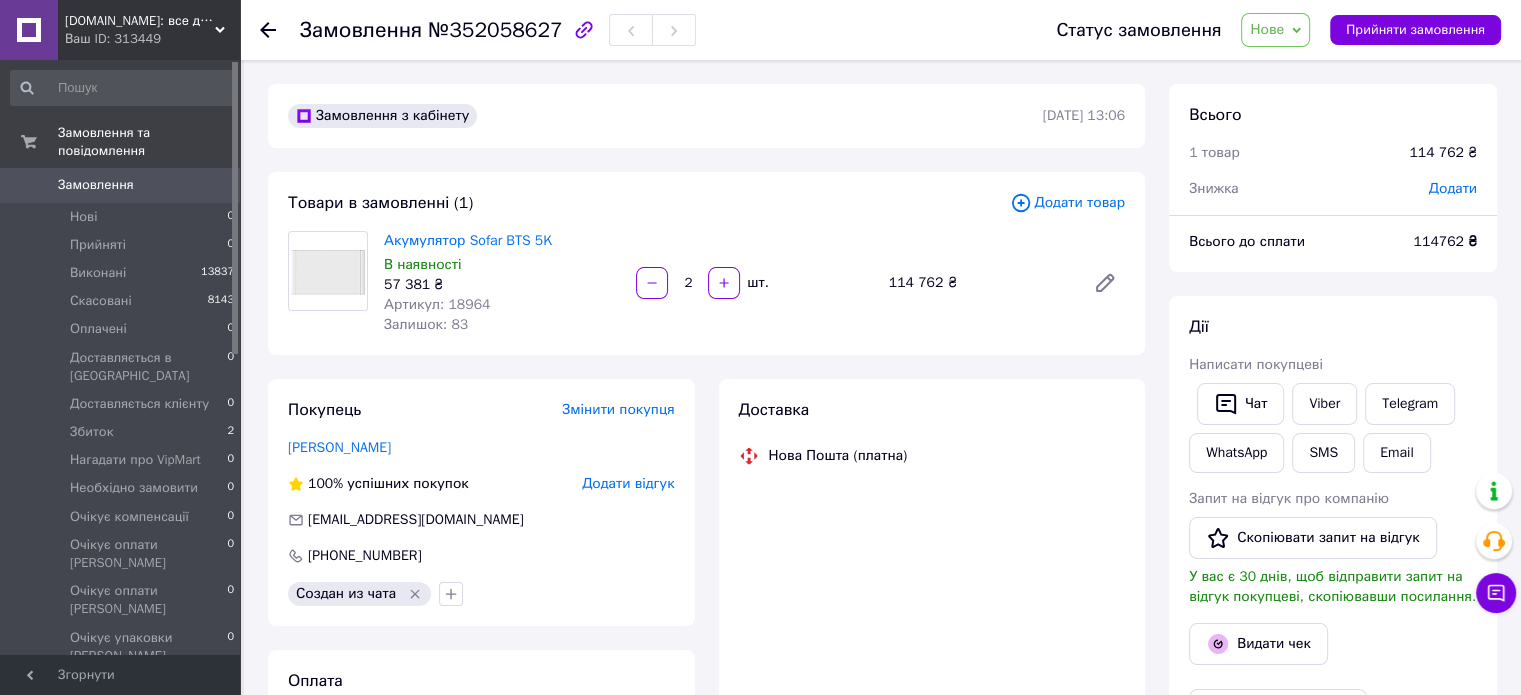 click on "Нове" at bounding box center [1267, 29] 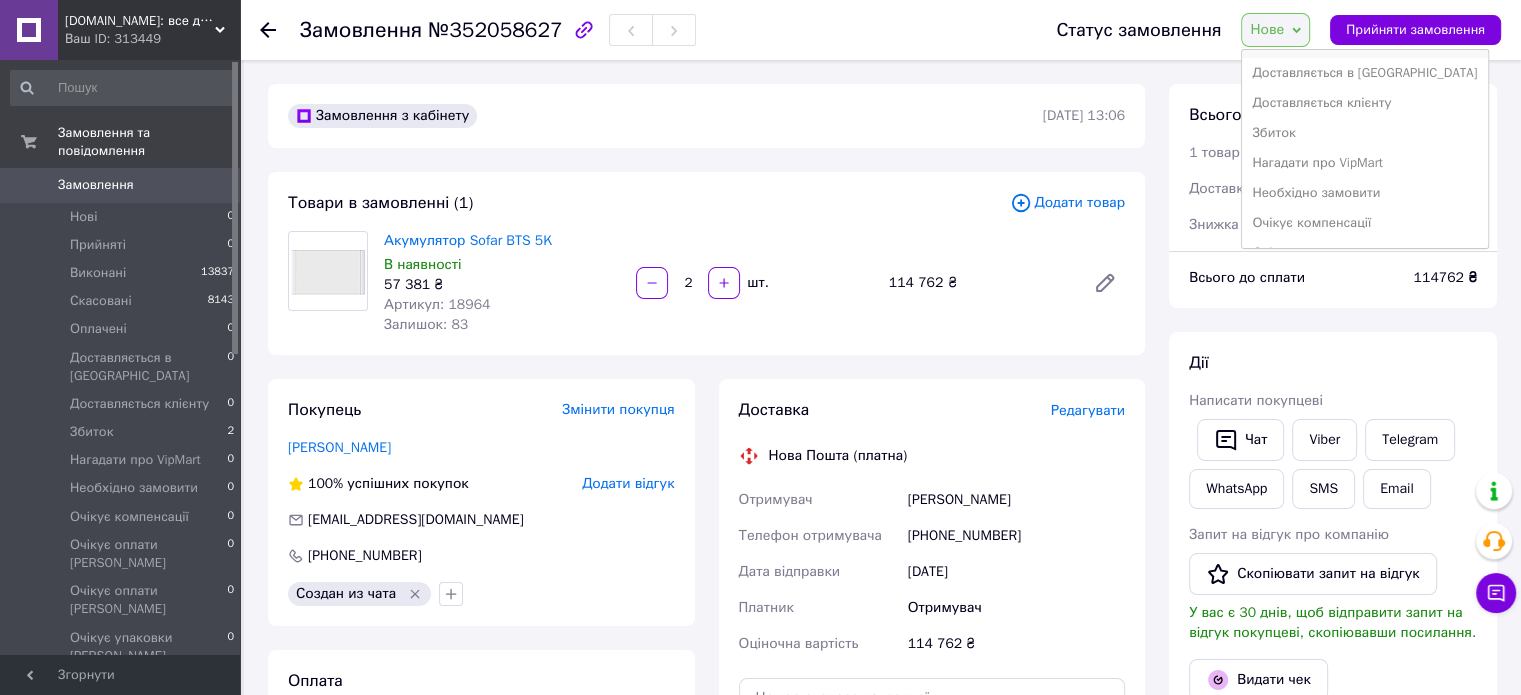 scroll, scrollTop: 300, scrollLeft: 0, axis: vertical 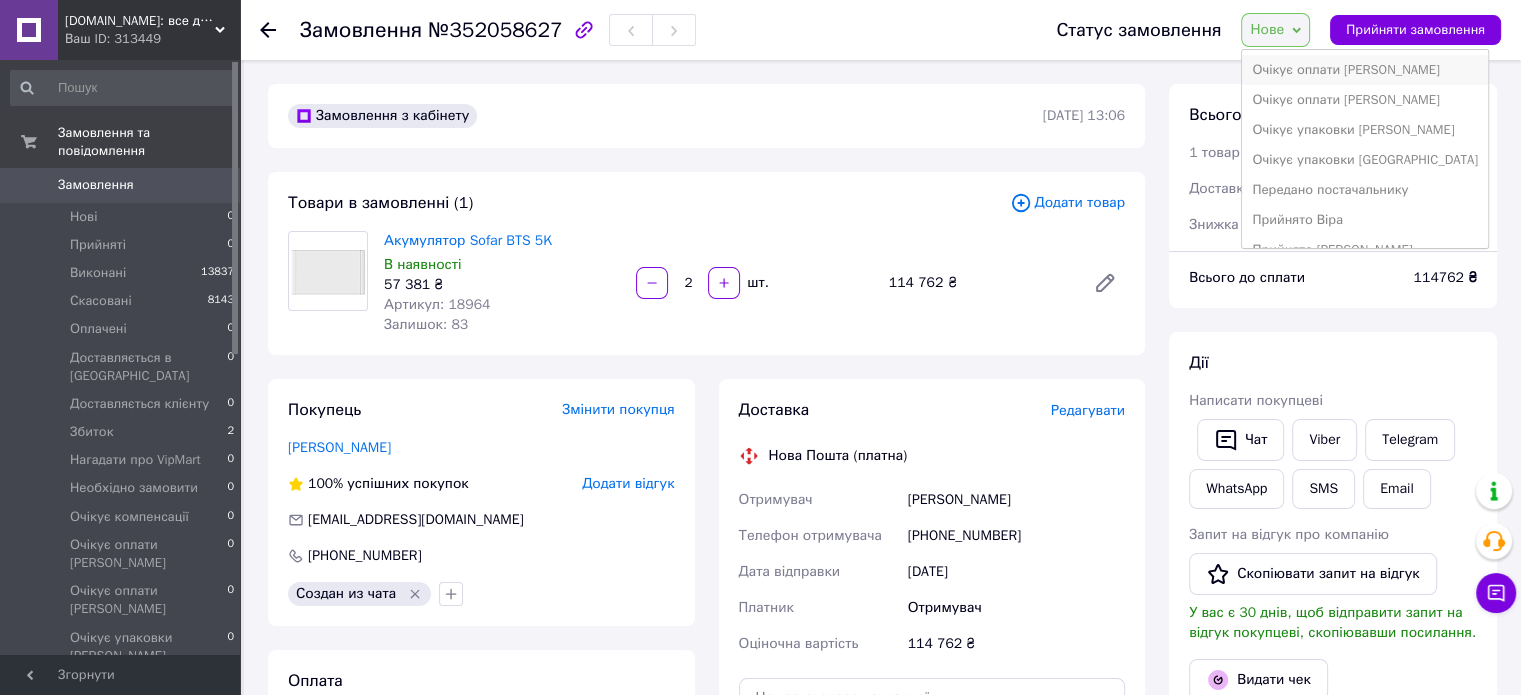 click on "Очікує оплати [PERSON_NAME]" at bounding box center [1365, 70] 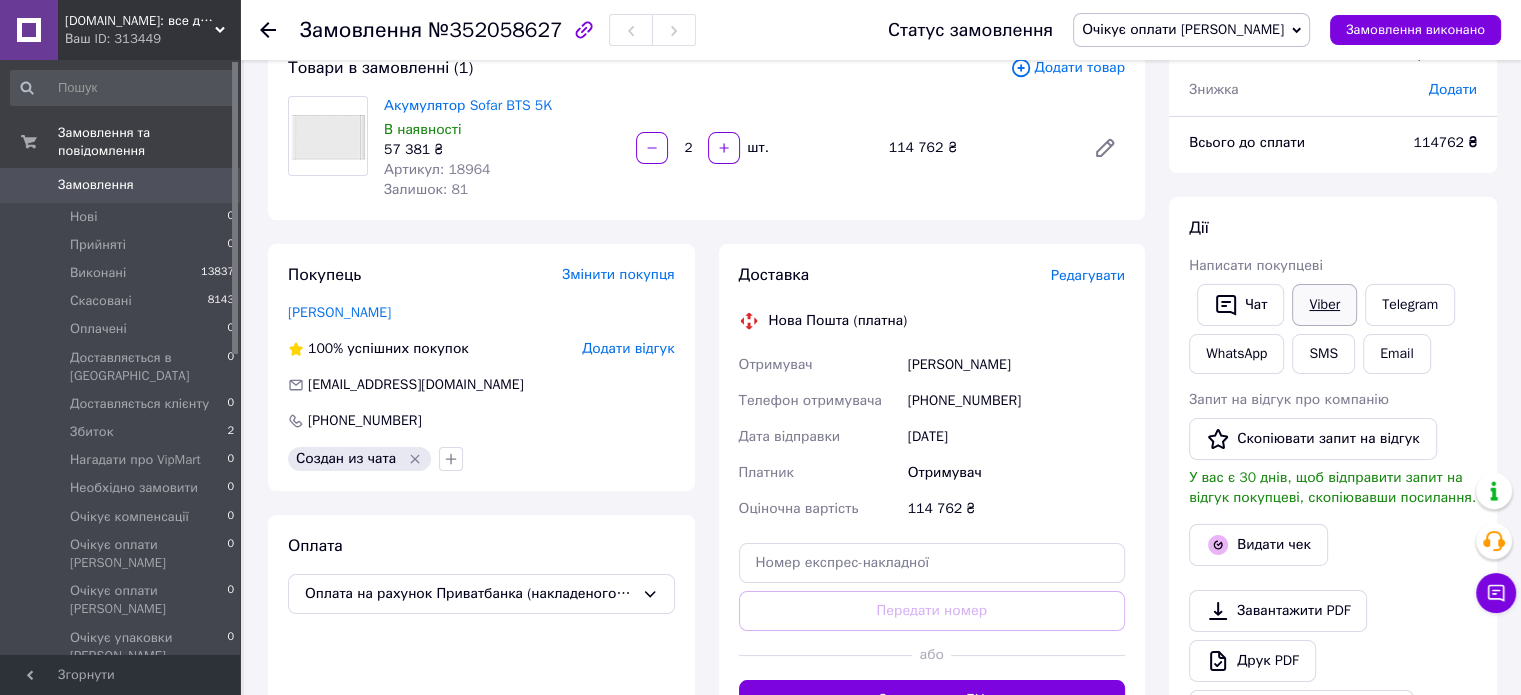 scroll, scrollTop: 0, scrollLeft: 0, axis: both 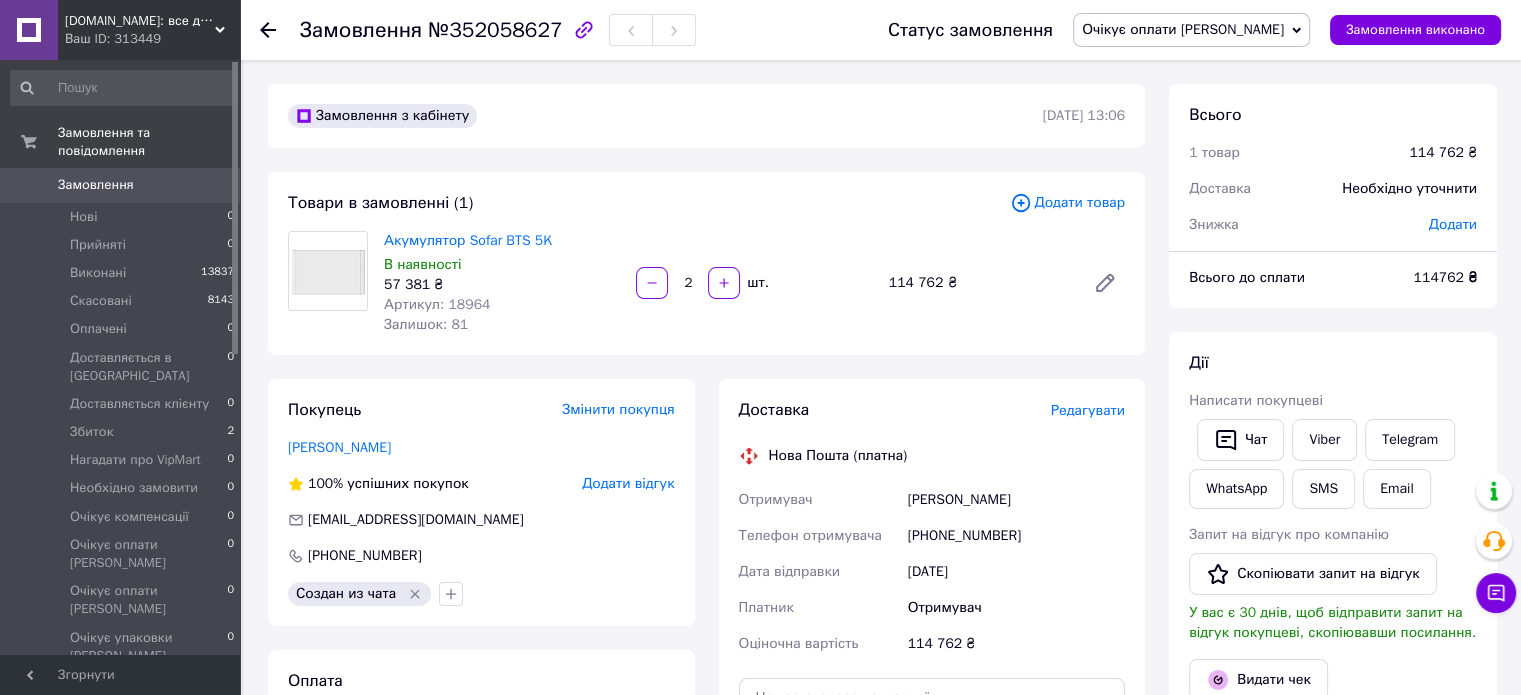 click on "Додати" at bounding box center [1453, 224] 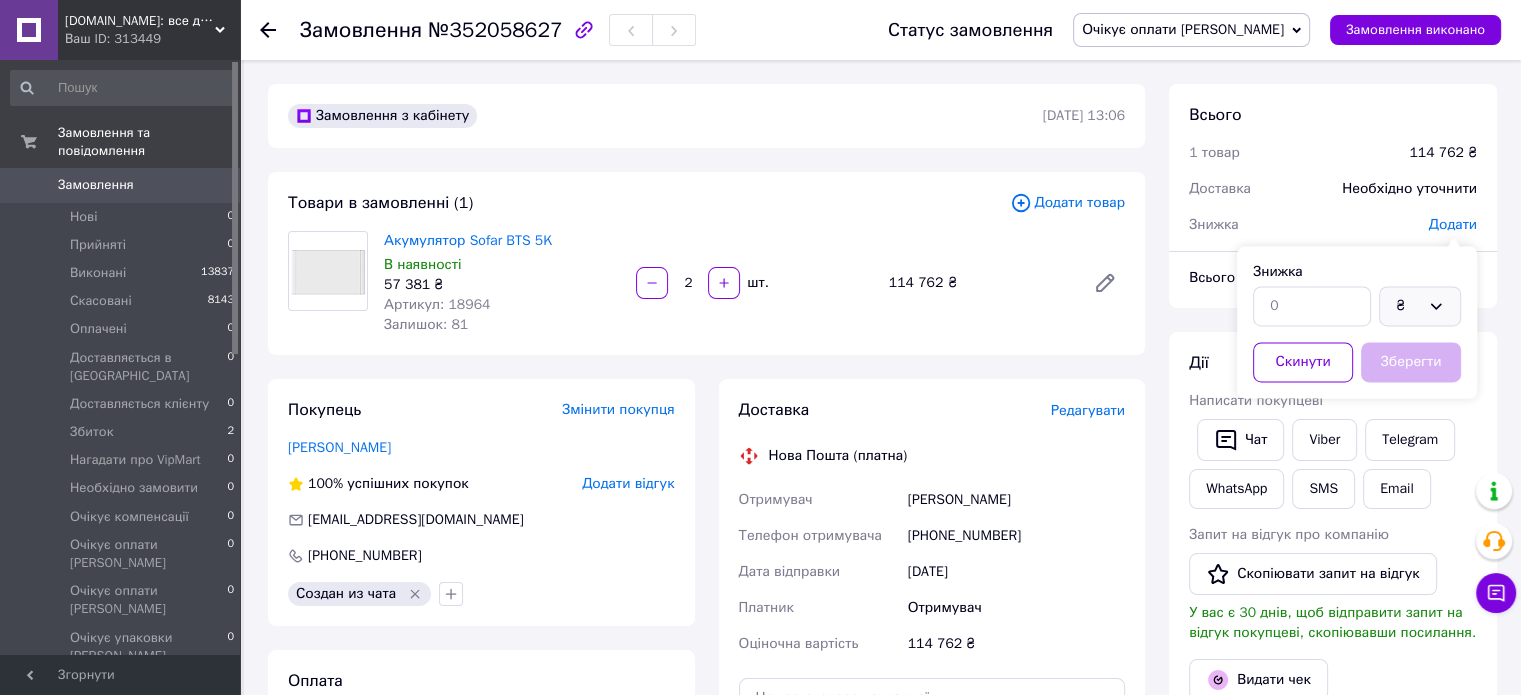 click on "₴" at bounding box center (1408, 306) 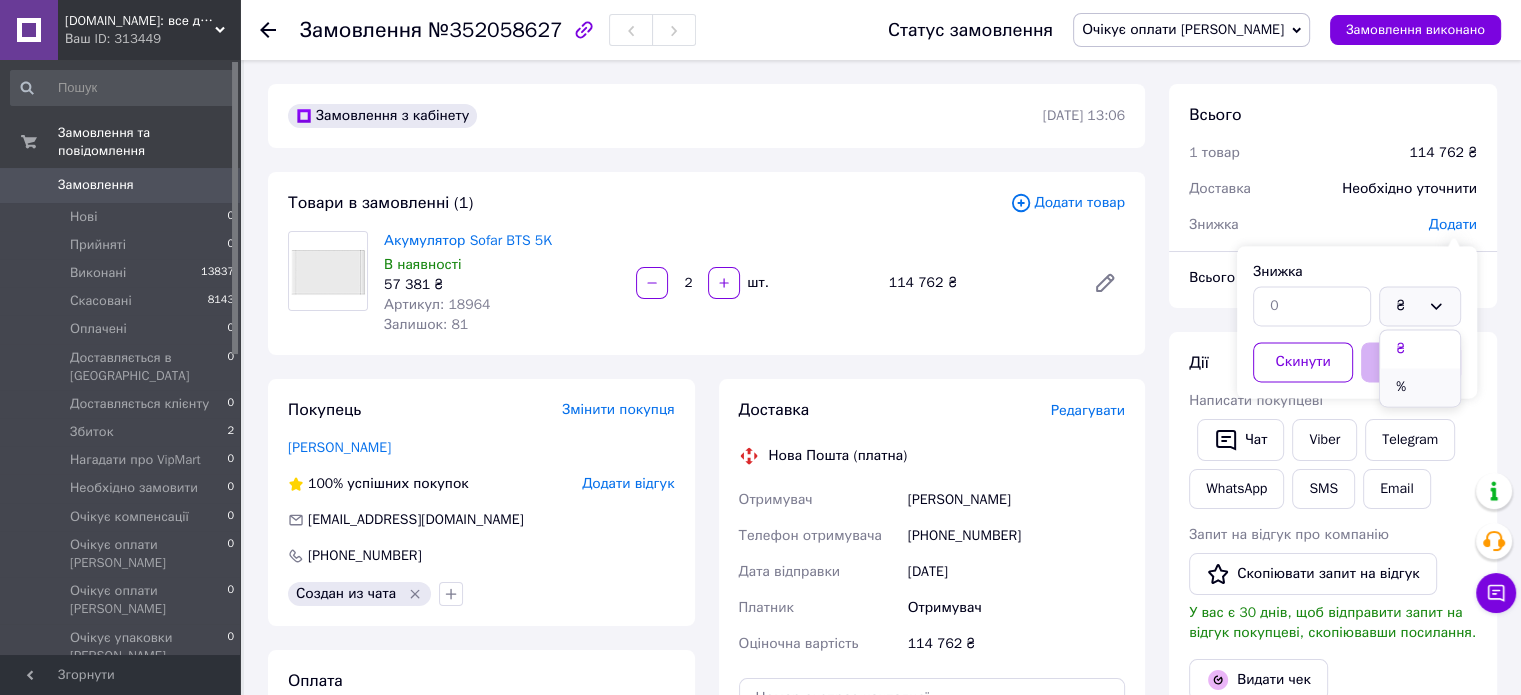 click on "%" at bounding box center (1420, 387) 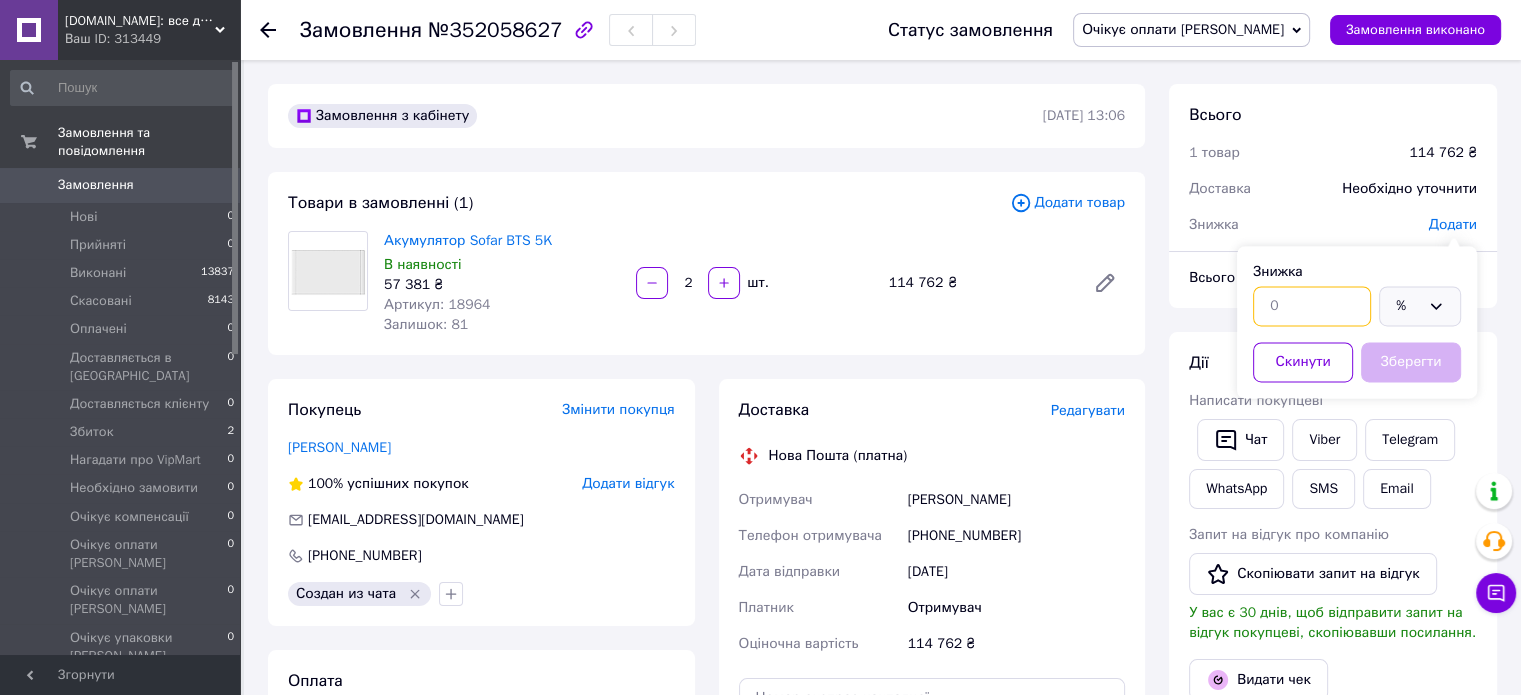 click at bounding box center [1312, 306] 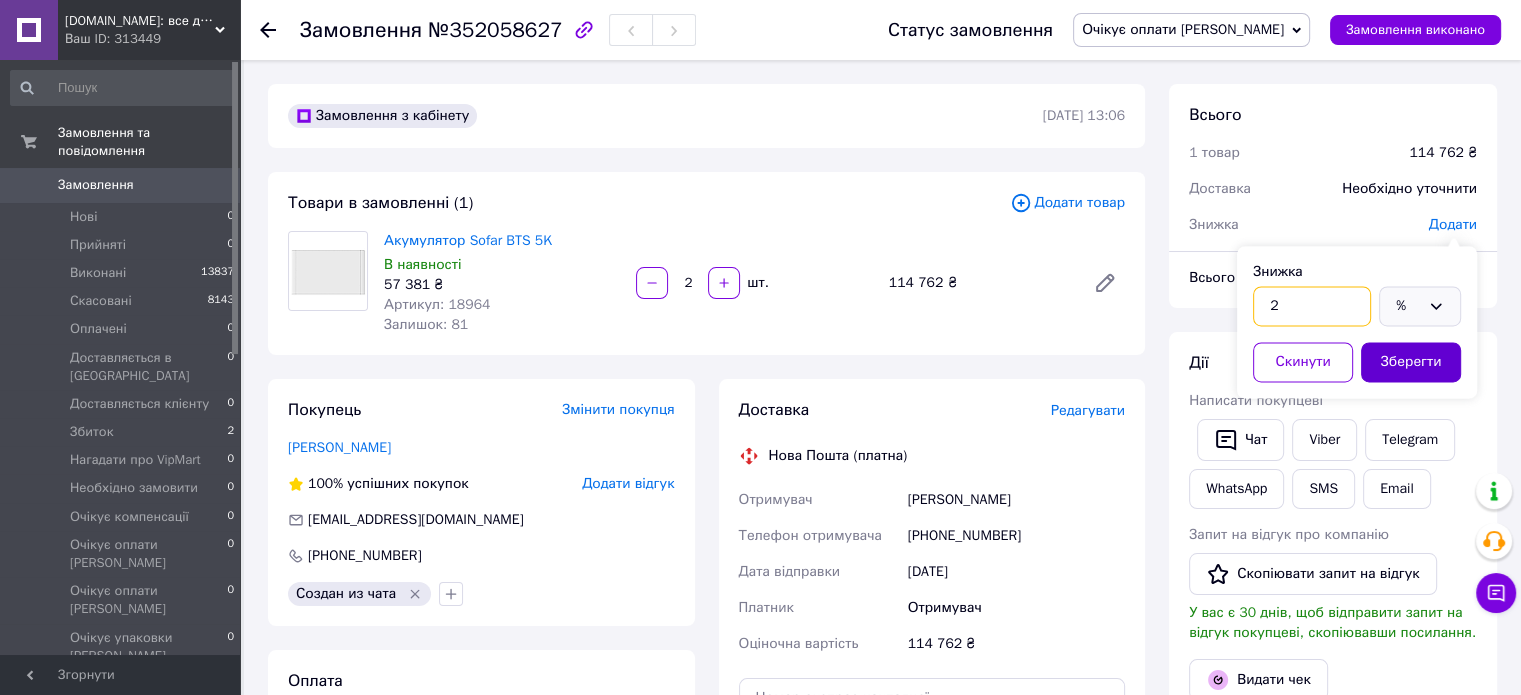 type on "2" 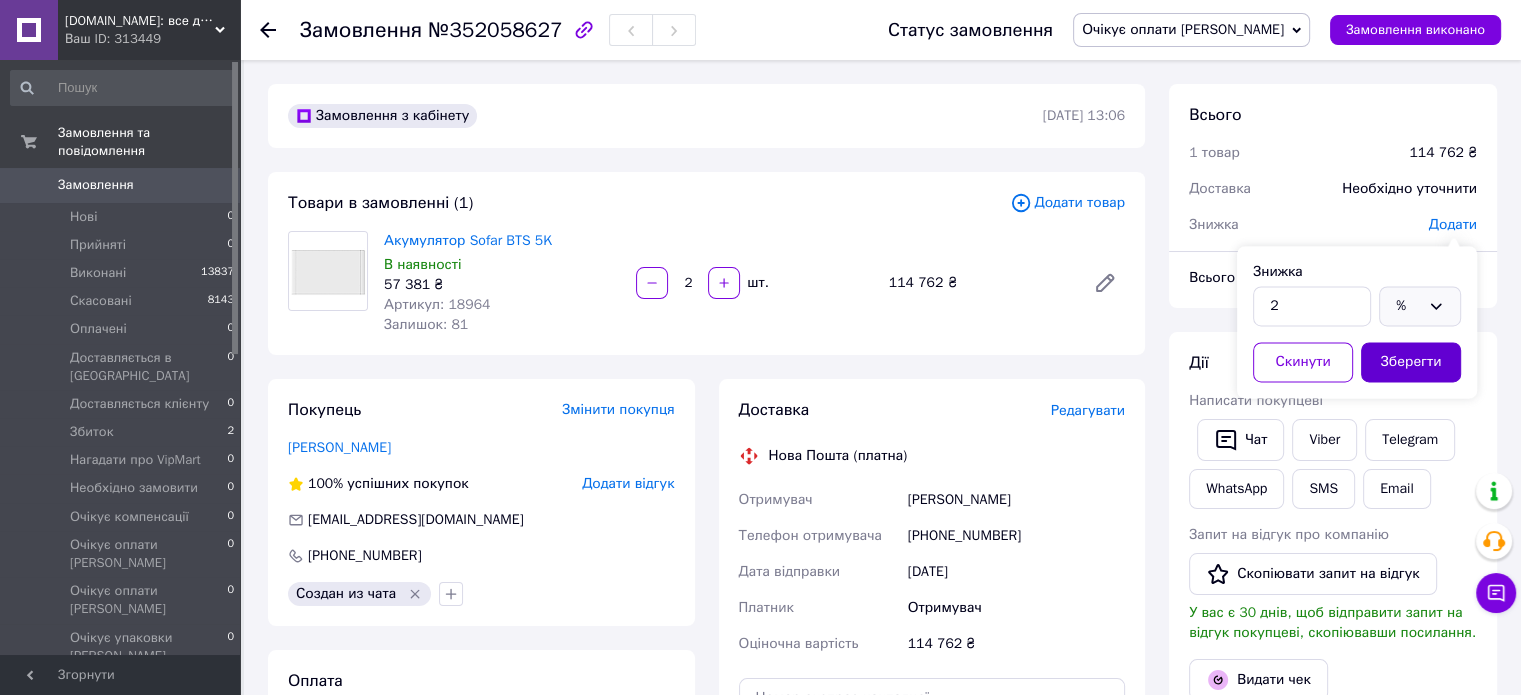 click on "Зберегти" at bounding box center (1411, 362) 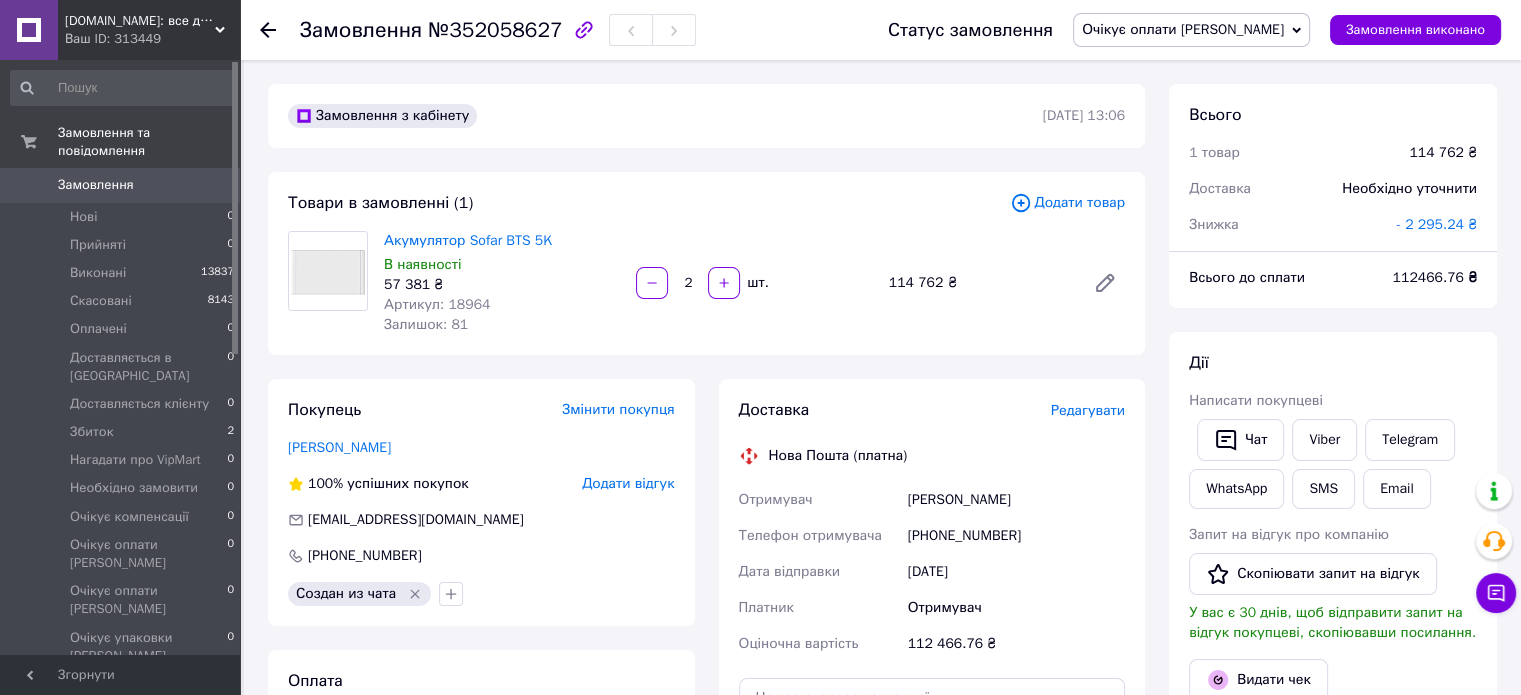 click on "Замовлення" at bounding box center [96, 185] 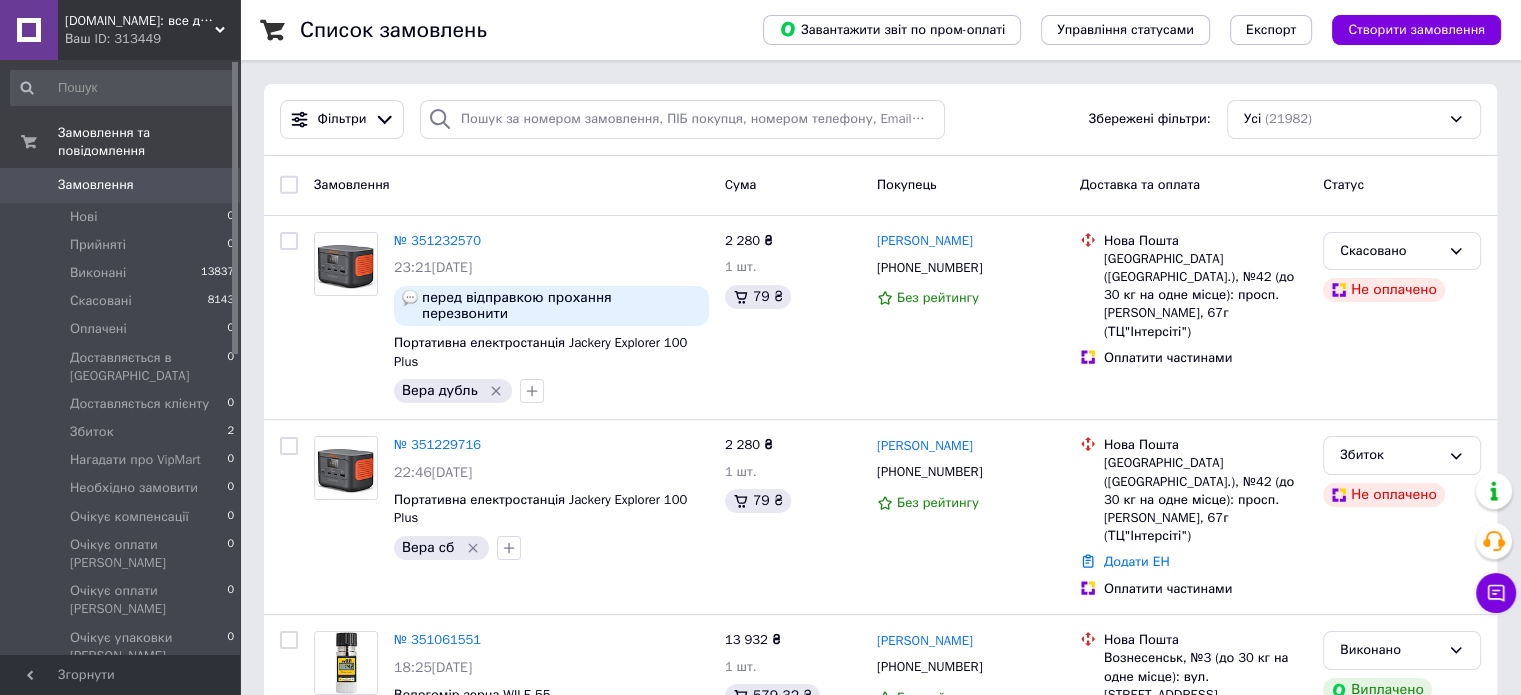 click on "Замовлення 0" at bounding box center [123, 185] 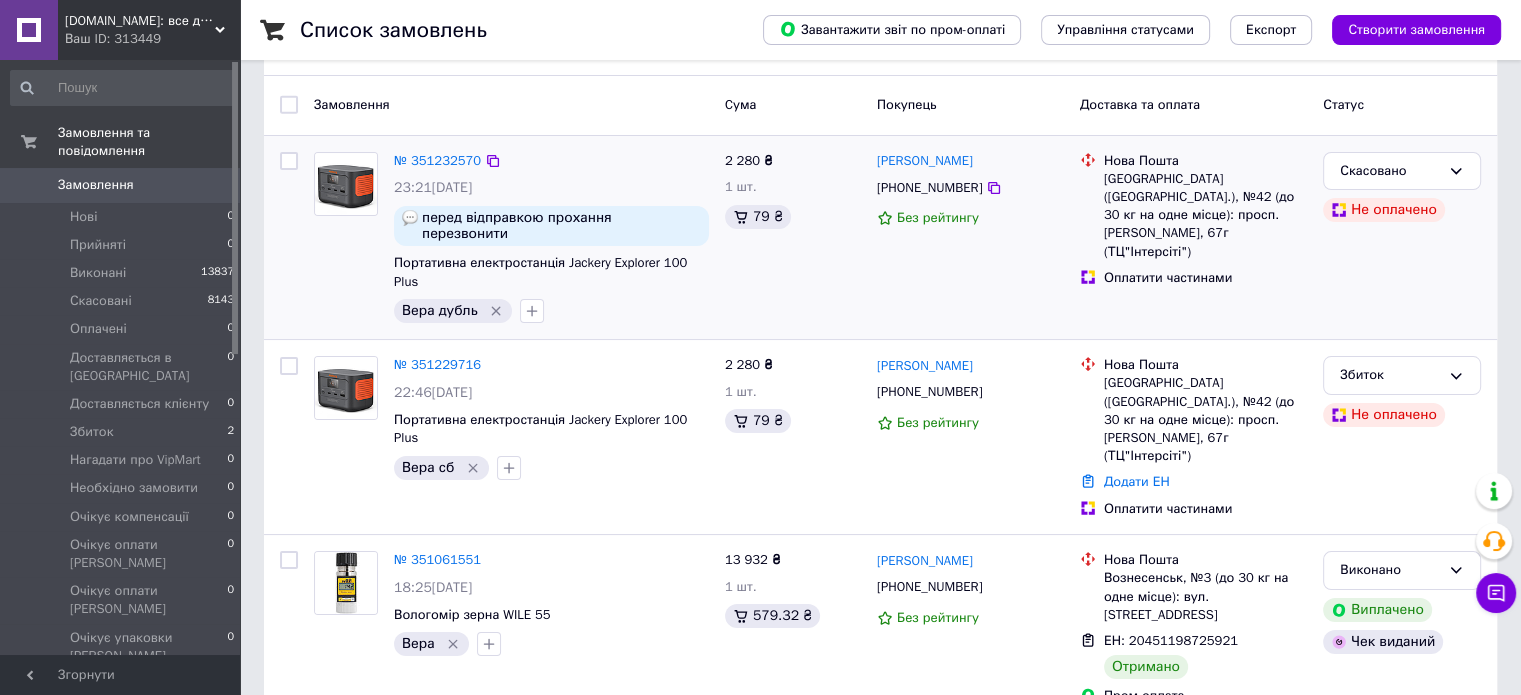 scroll, scrollTop: 0, scrollLeft: 0, axis: both 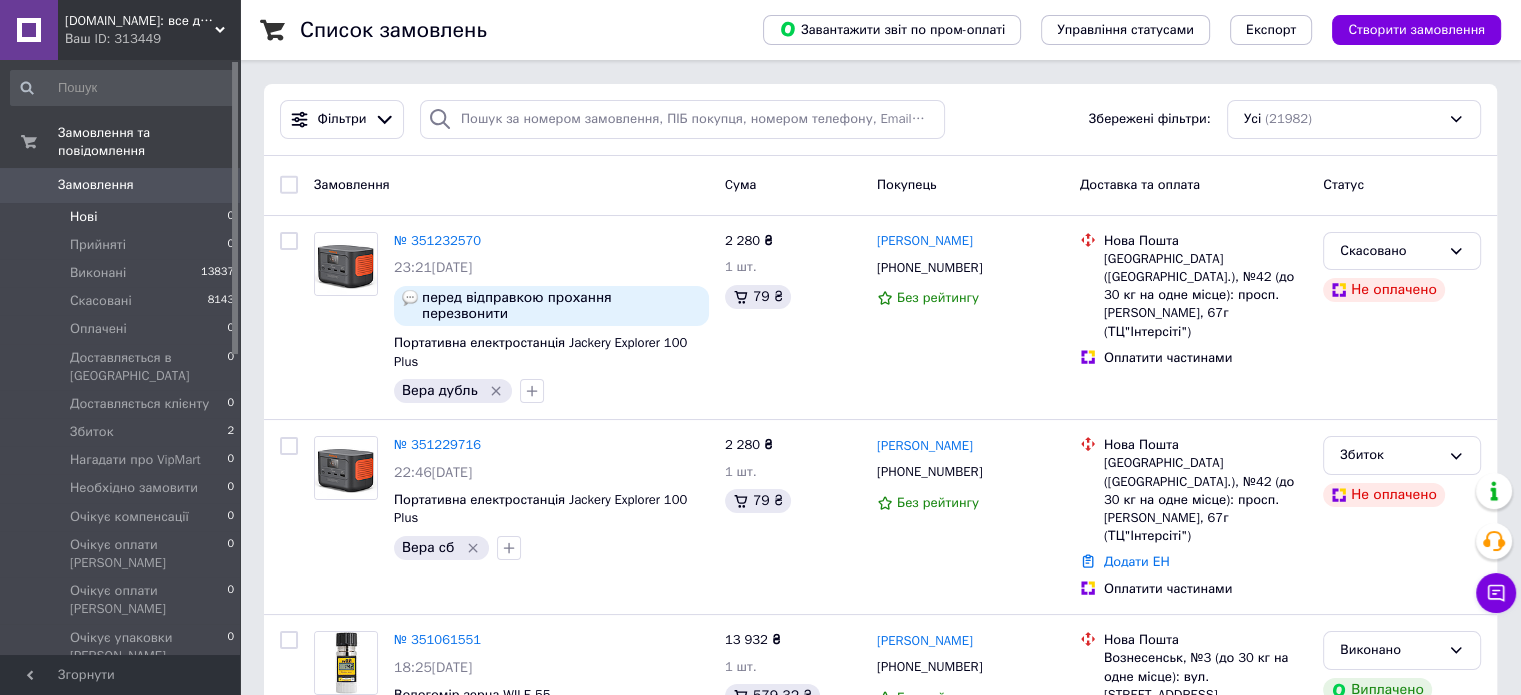 click on "Нові 0" at bounding box center (123, 217) 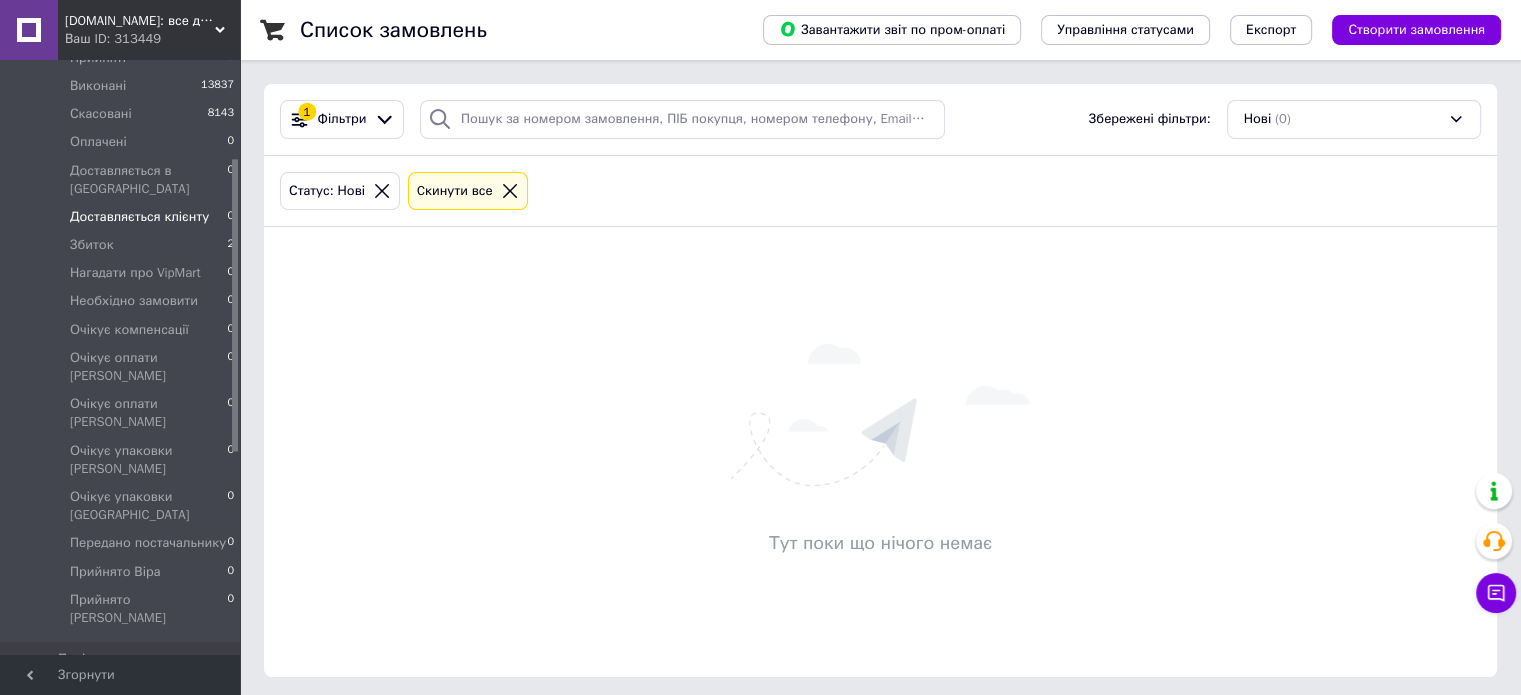 scroll, scrollTop: 200, scrollLeft: 0, axis: vertical 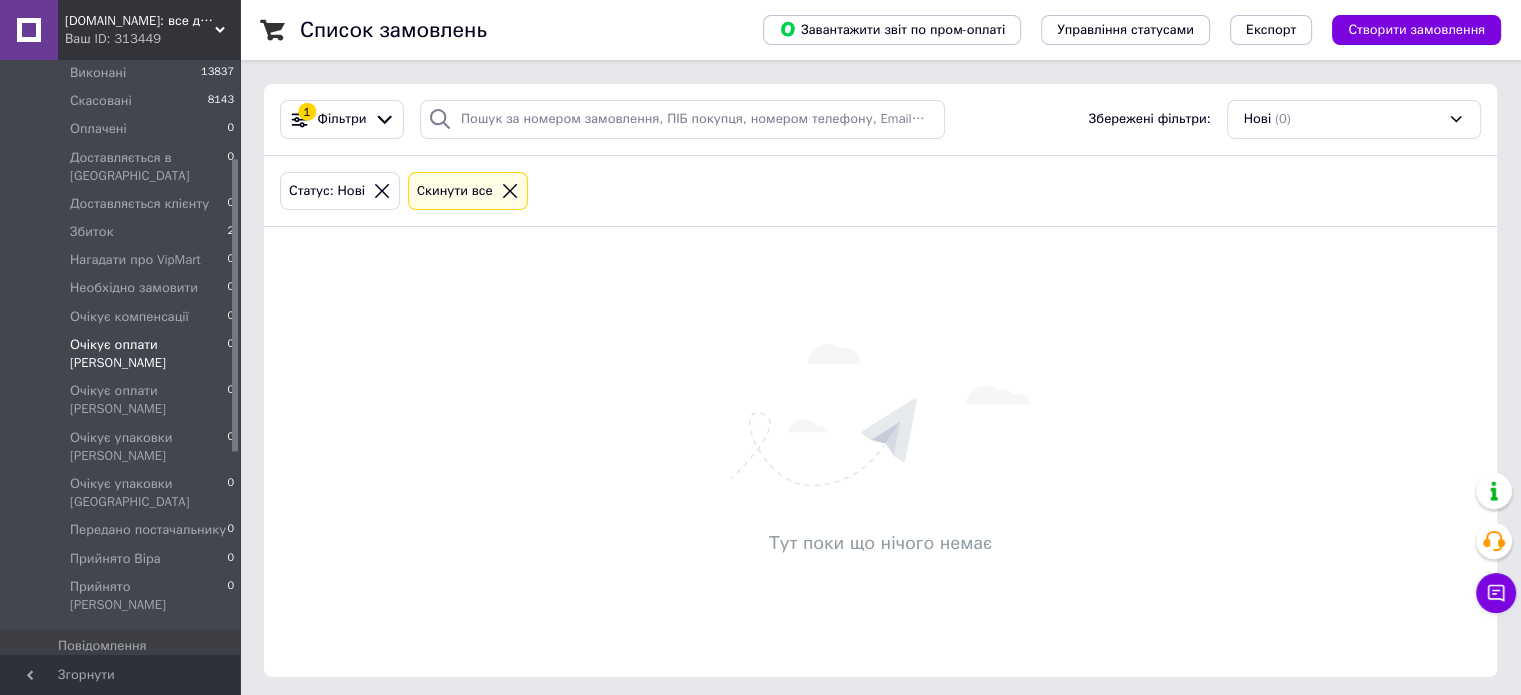 click on "Очікує оплати [PERSON_NAME]" at bounding box center [148, 354] 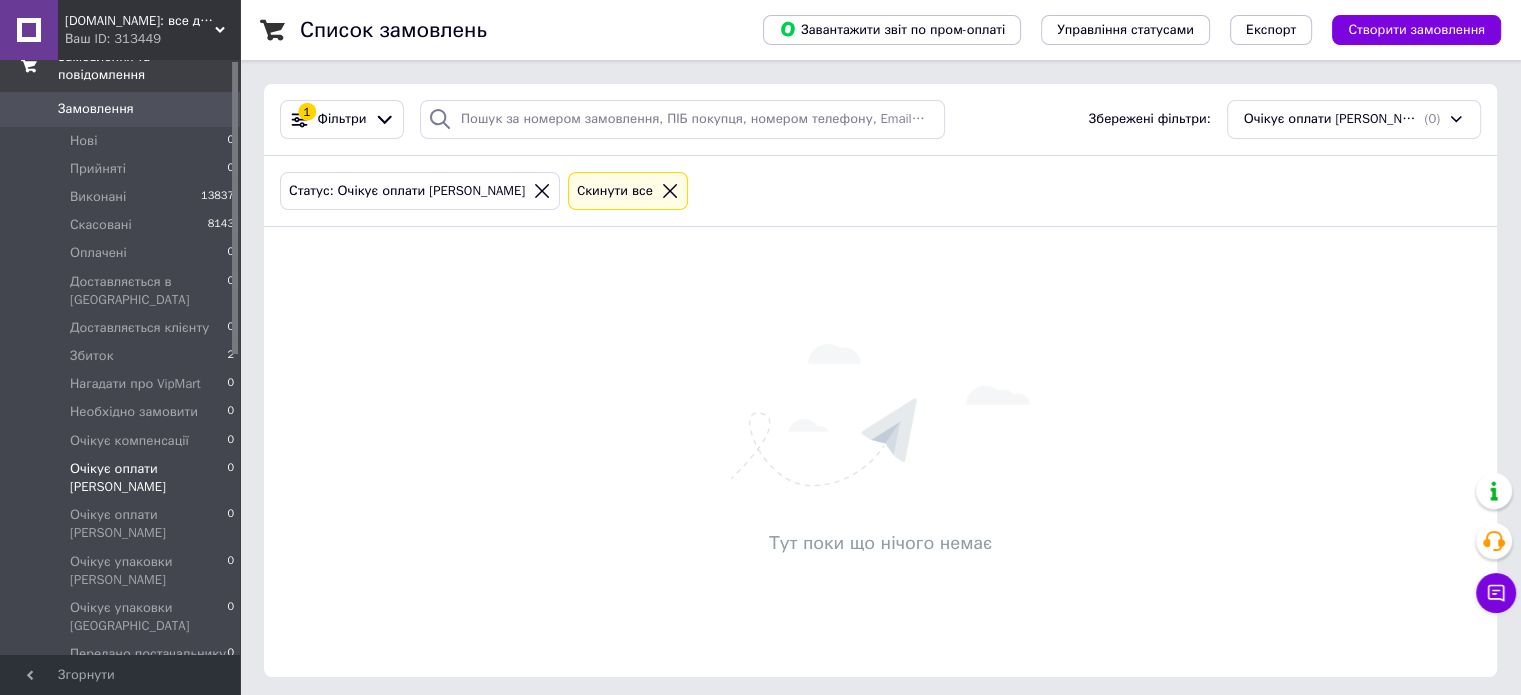 scroll, scrollTop: 0, scrollLeft: 0, axis: both 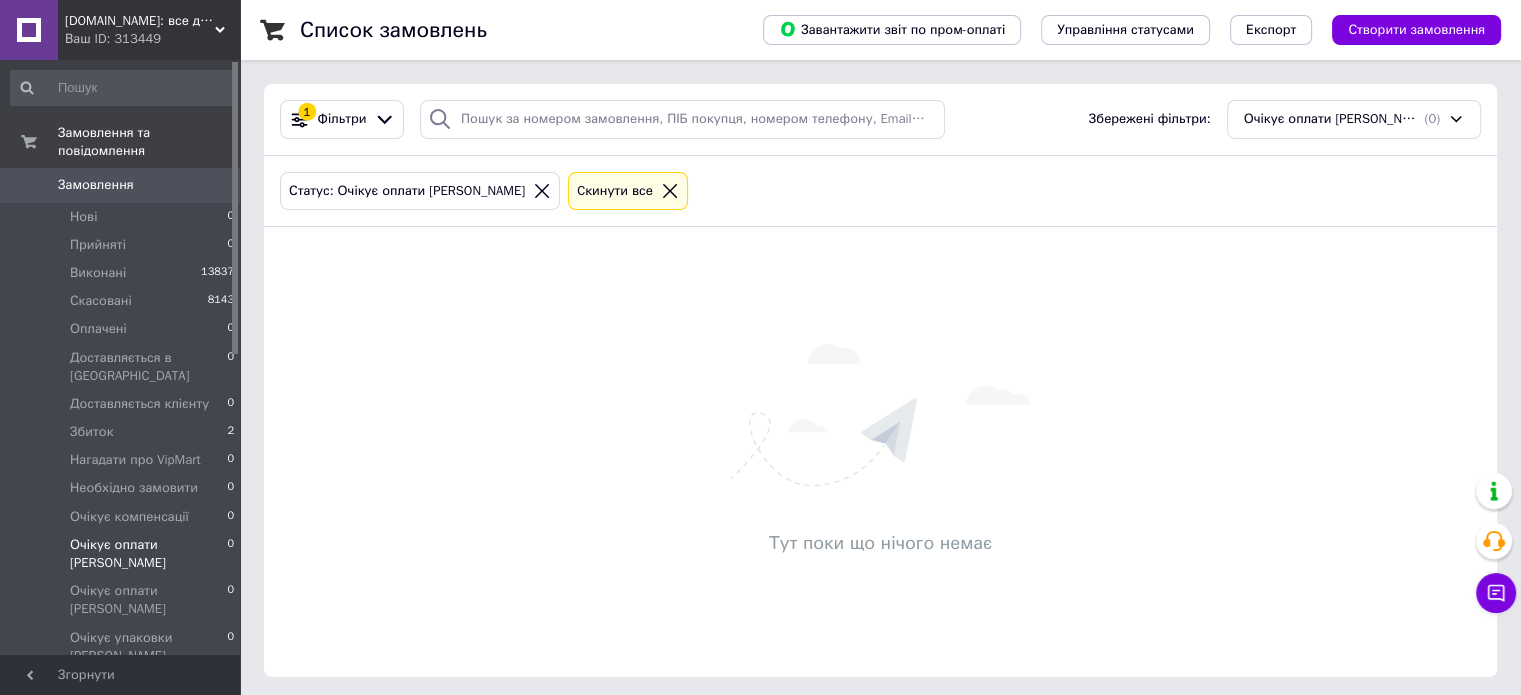 click on "Замовлення" at bounding box center (96, 185) 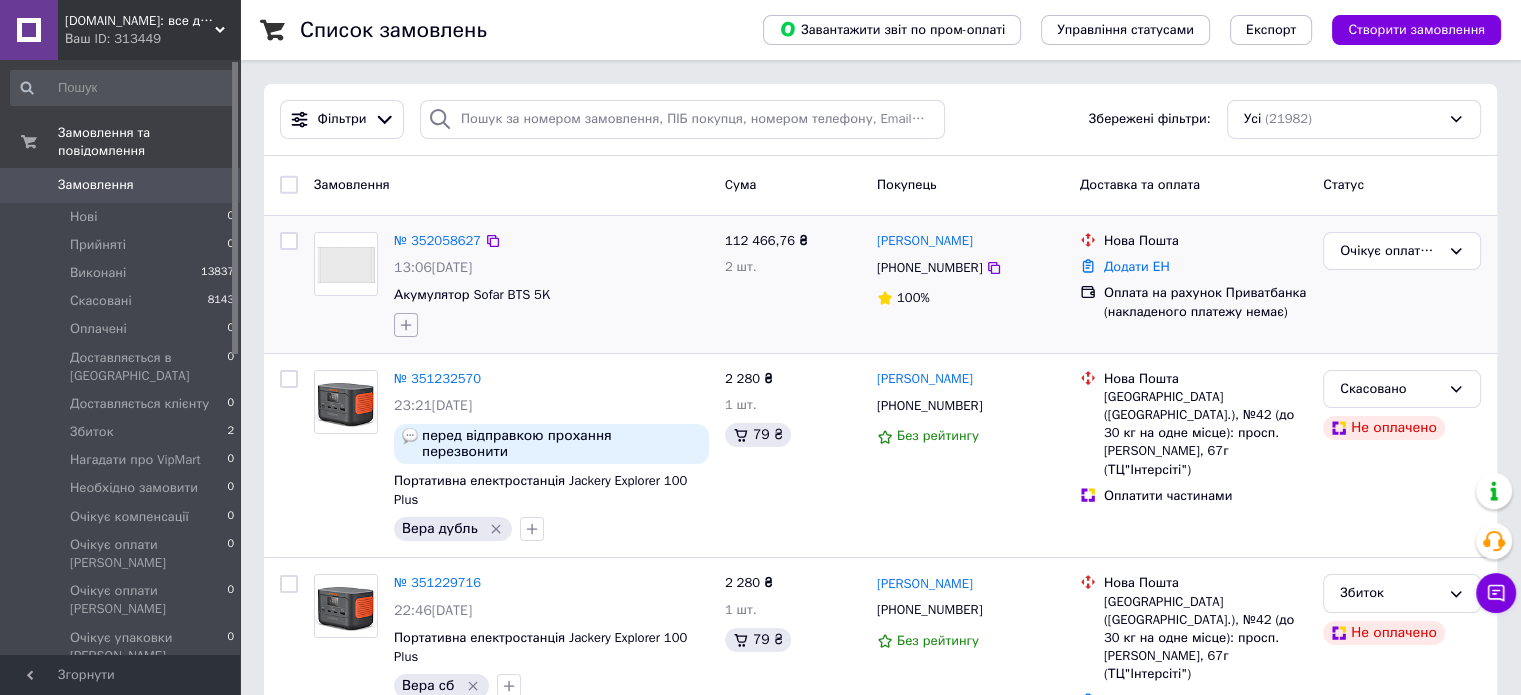 click 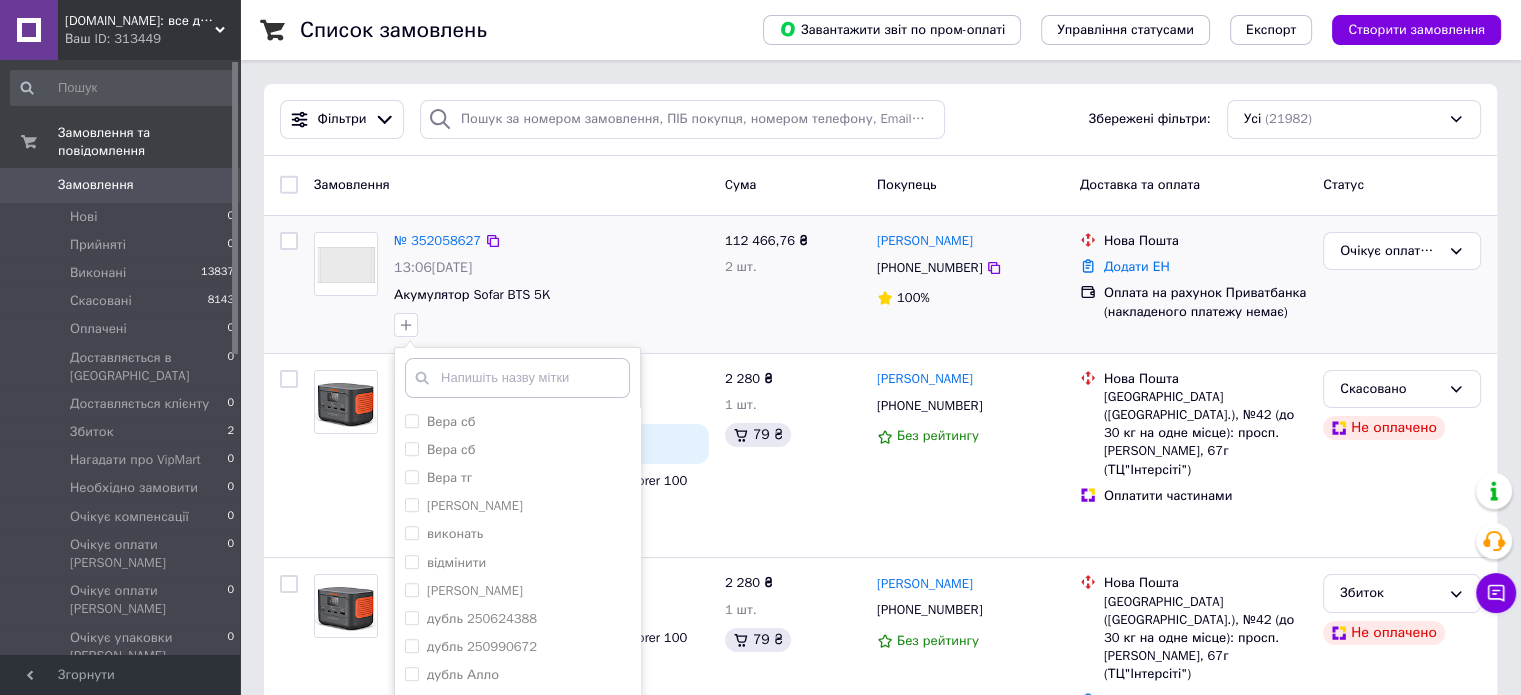 scroll, scrollTop: 1500, scrollLeft: 0, axis: vertical 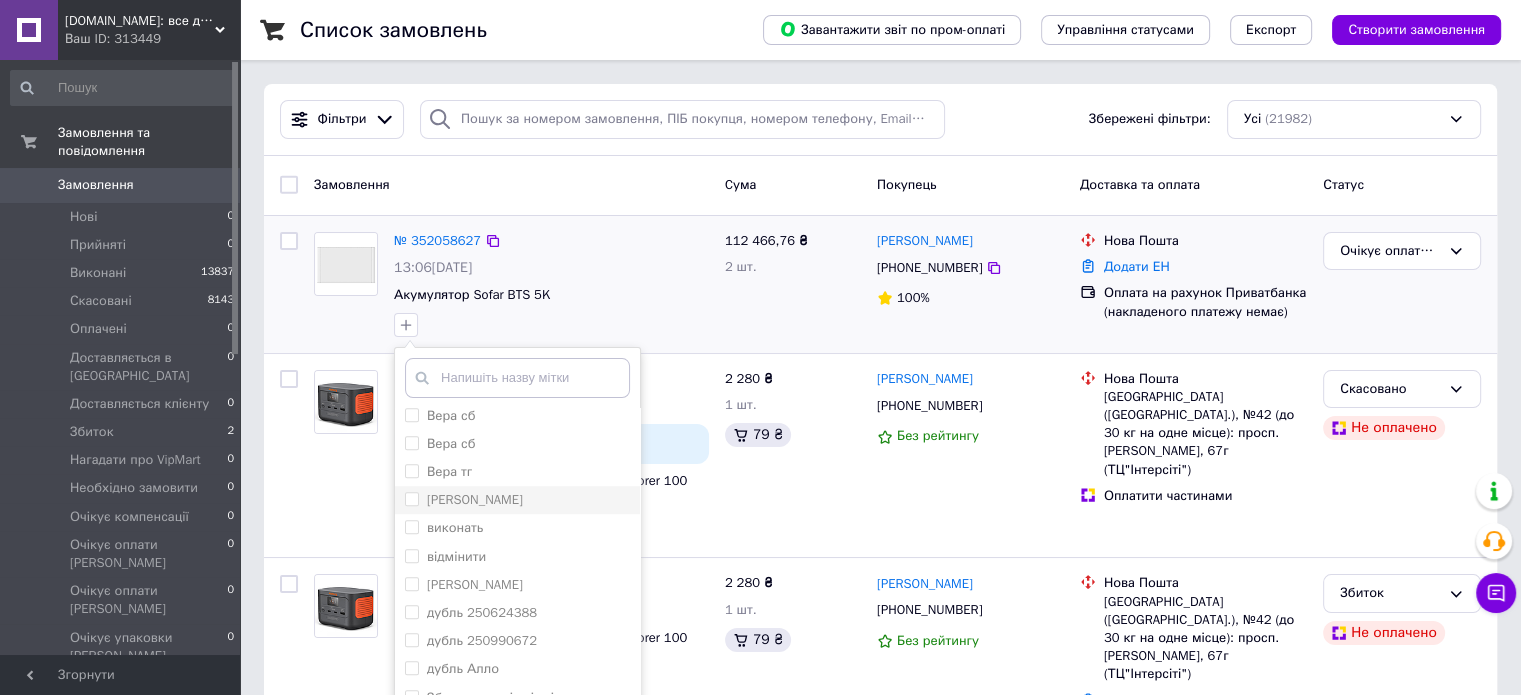 click on "[PERSON_NAME]" at bounding box center [517, 500] 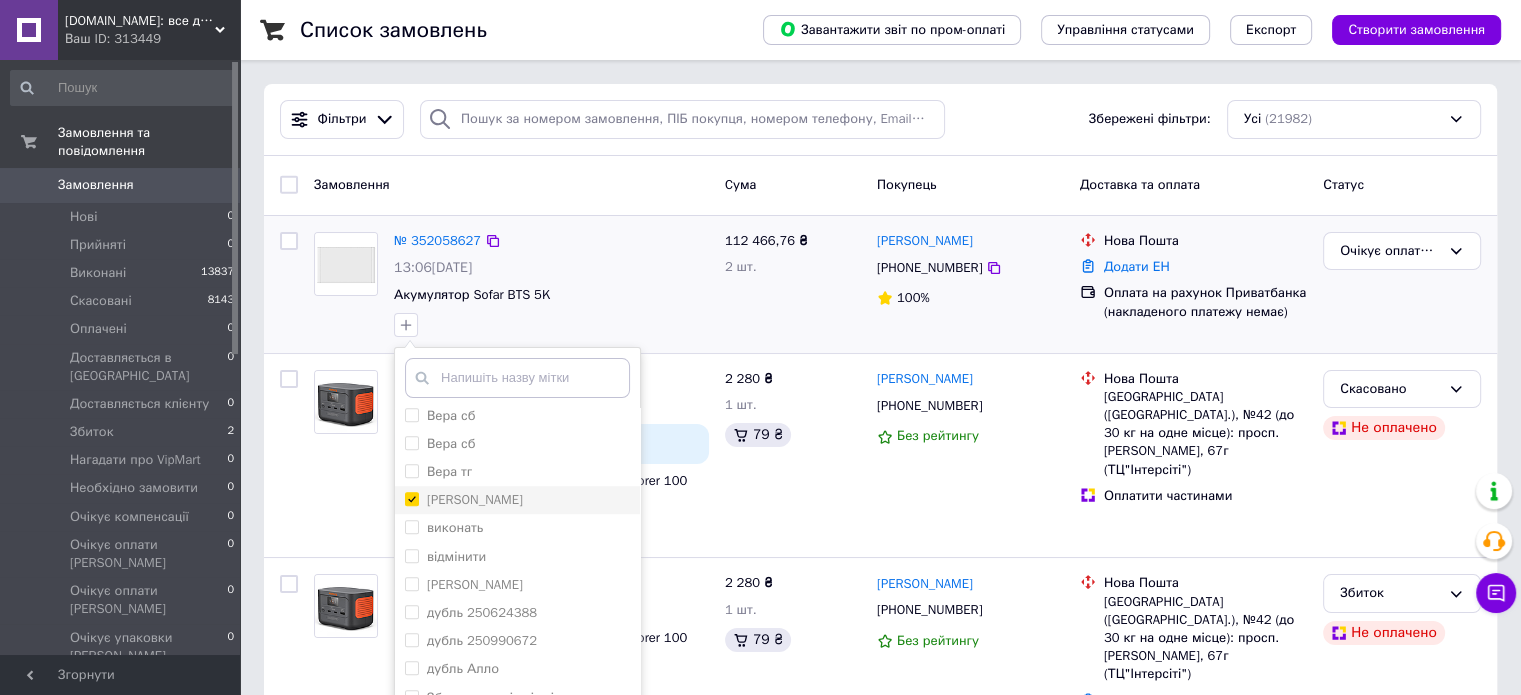 checkbox on "true" 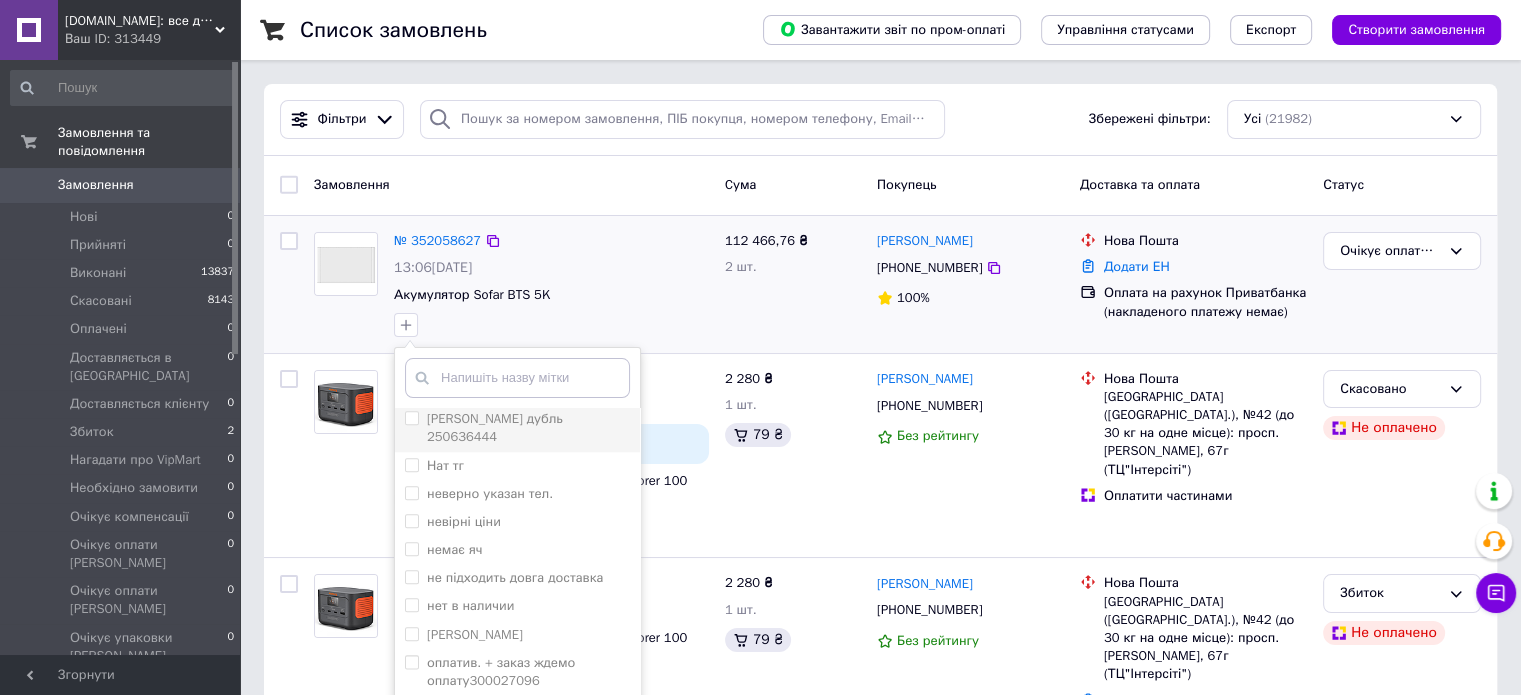 scroll, scrollTop: 2882, scrollLeft: 0, axis: vertical 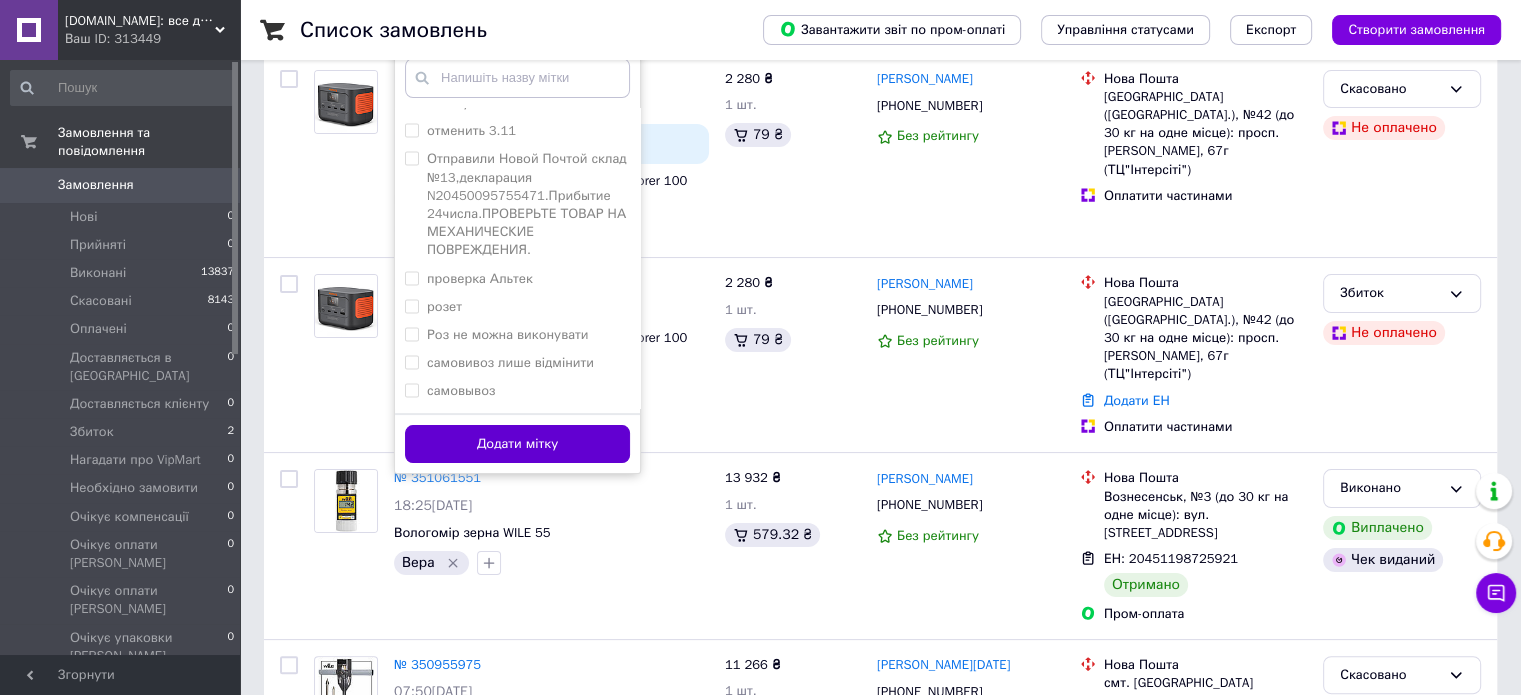 click on "Додати мітку" at bounding box center (517, 444) 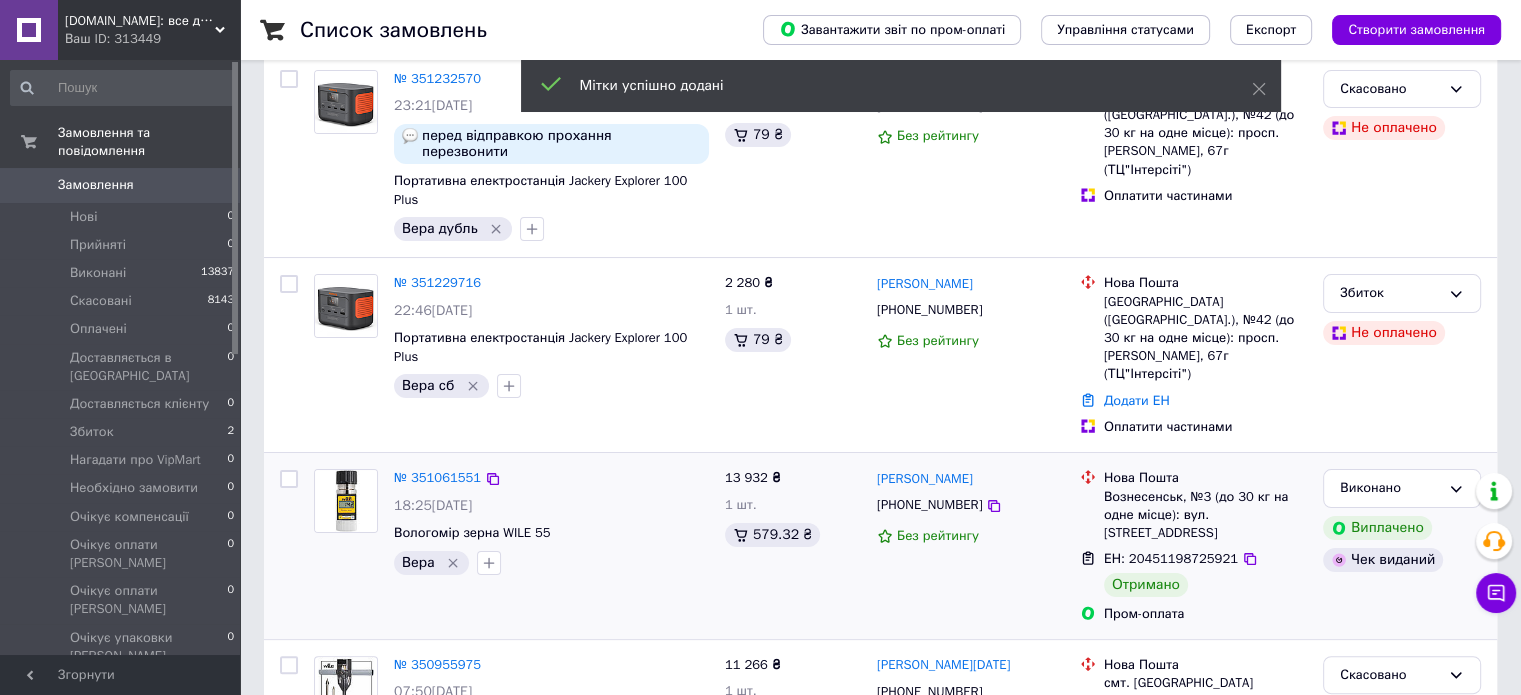 scroll, scrollTop: 0, scrollLeft: 0, axis: both 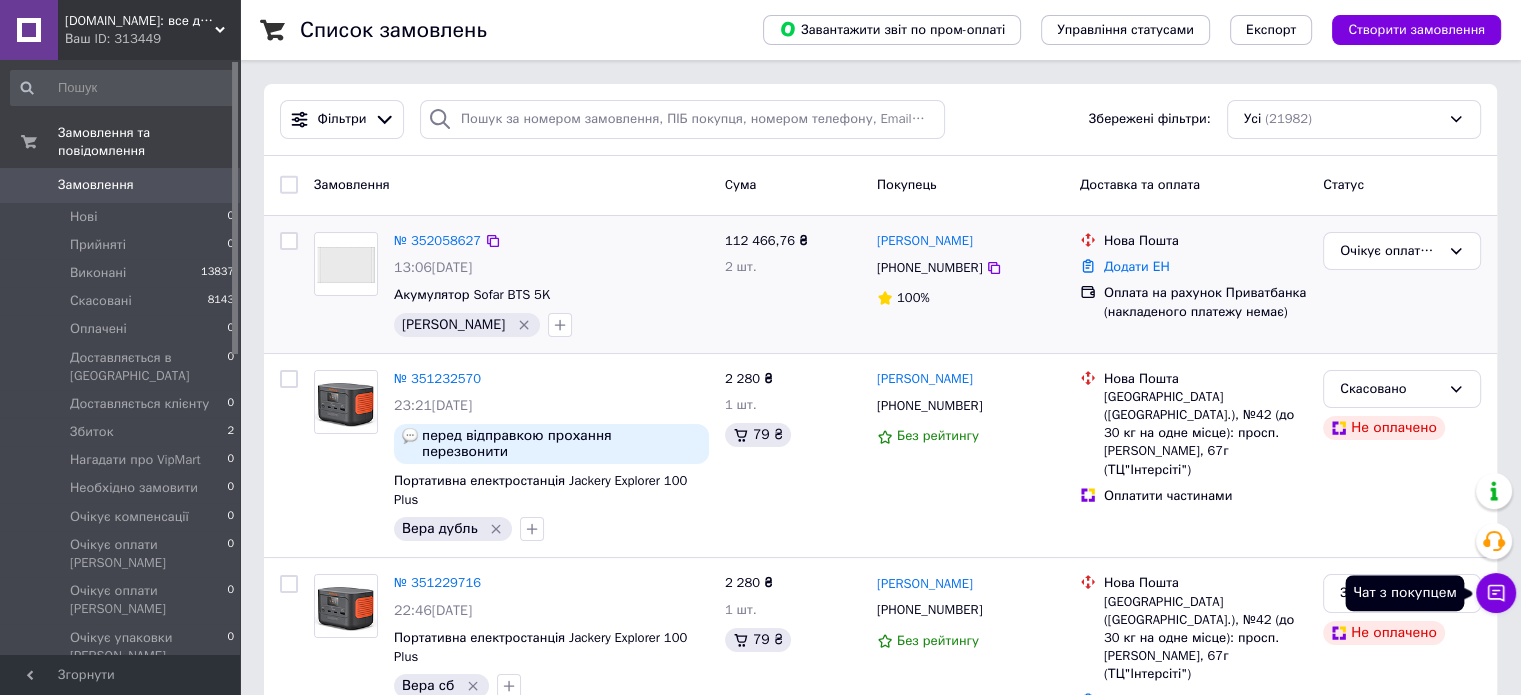 click 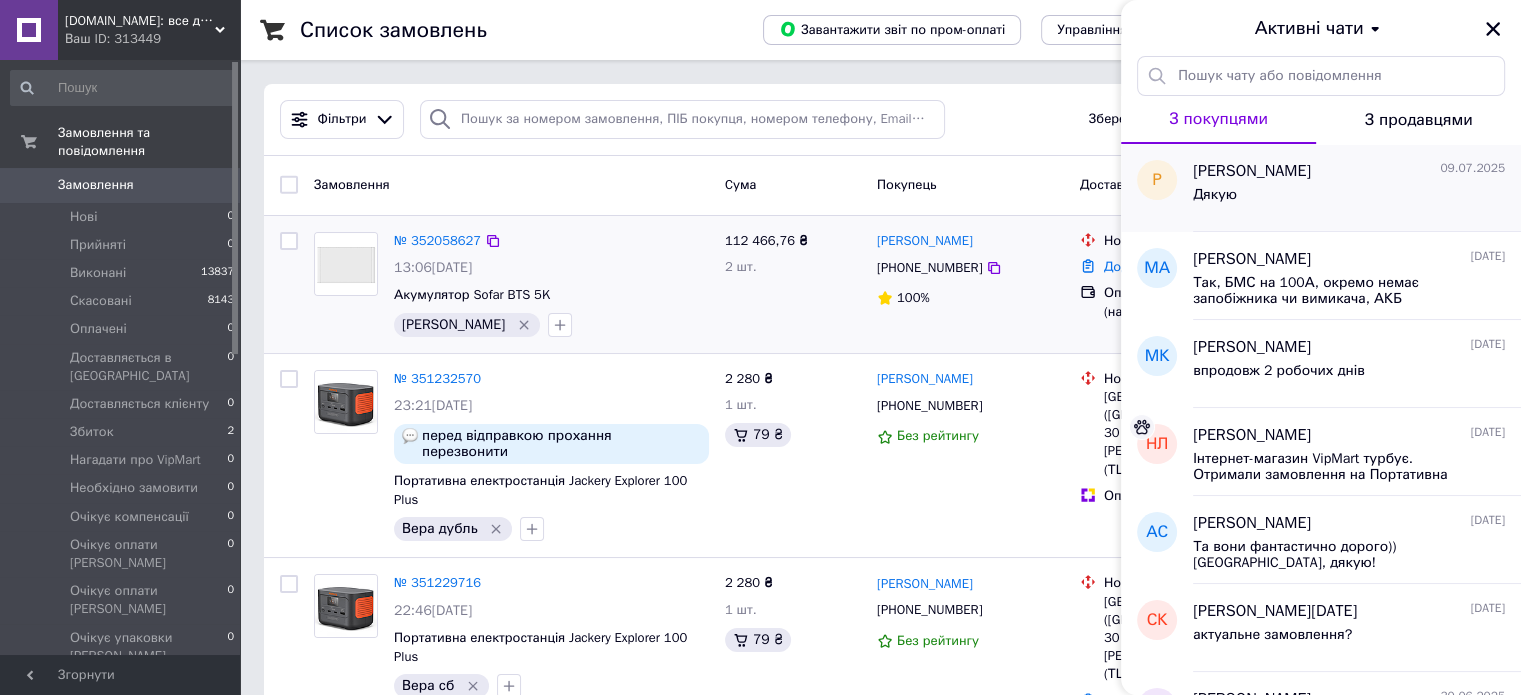 click on "[PERSON_NAME] [DATE]" at bounding box center (1349, 171) 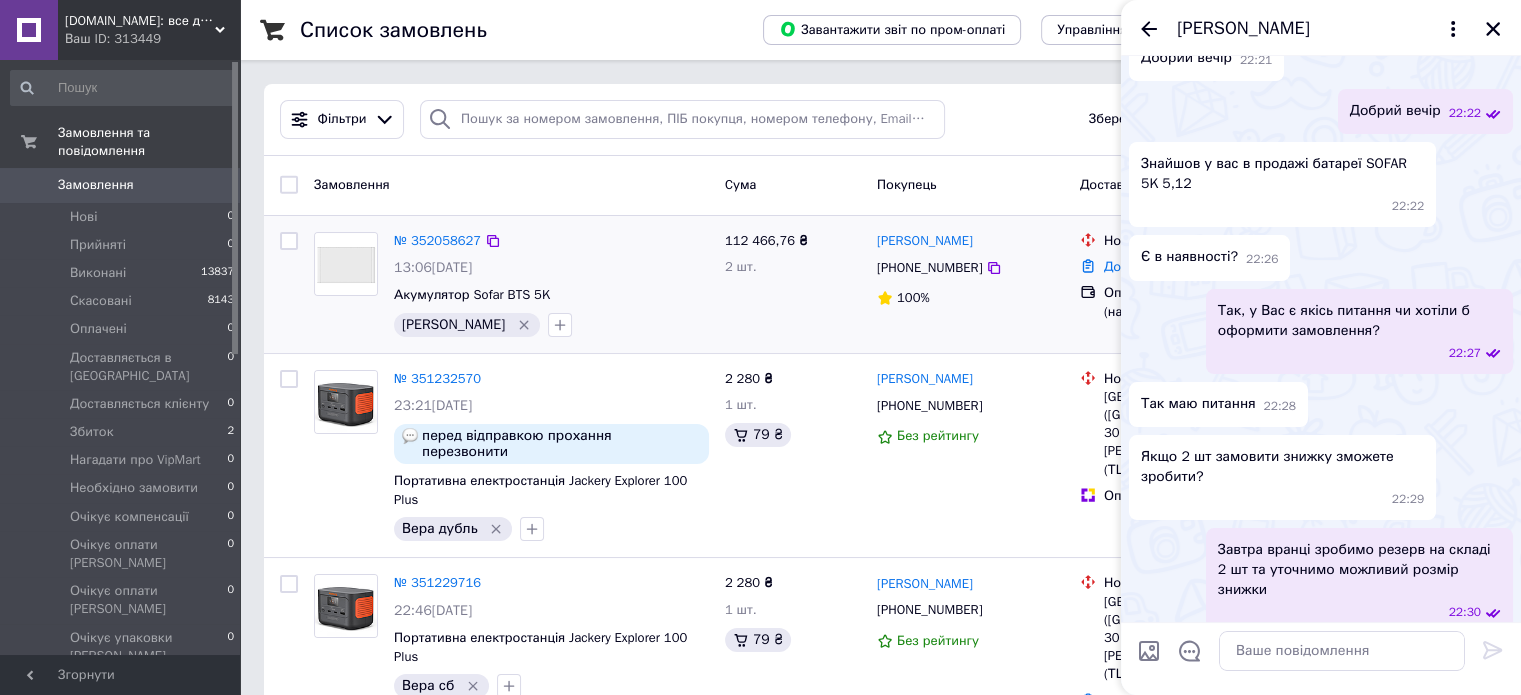 scroll, scrollTop: 70, scrollLeft: 0, axis: vertical 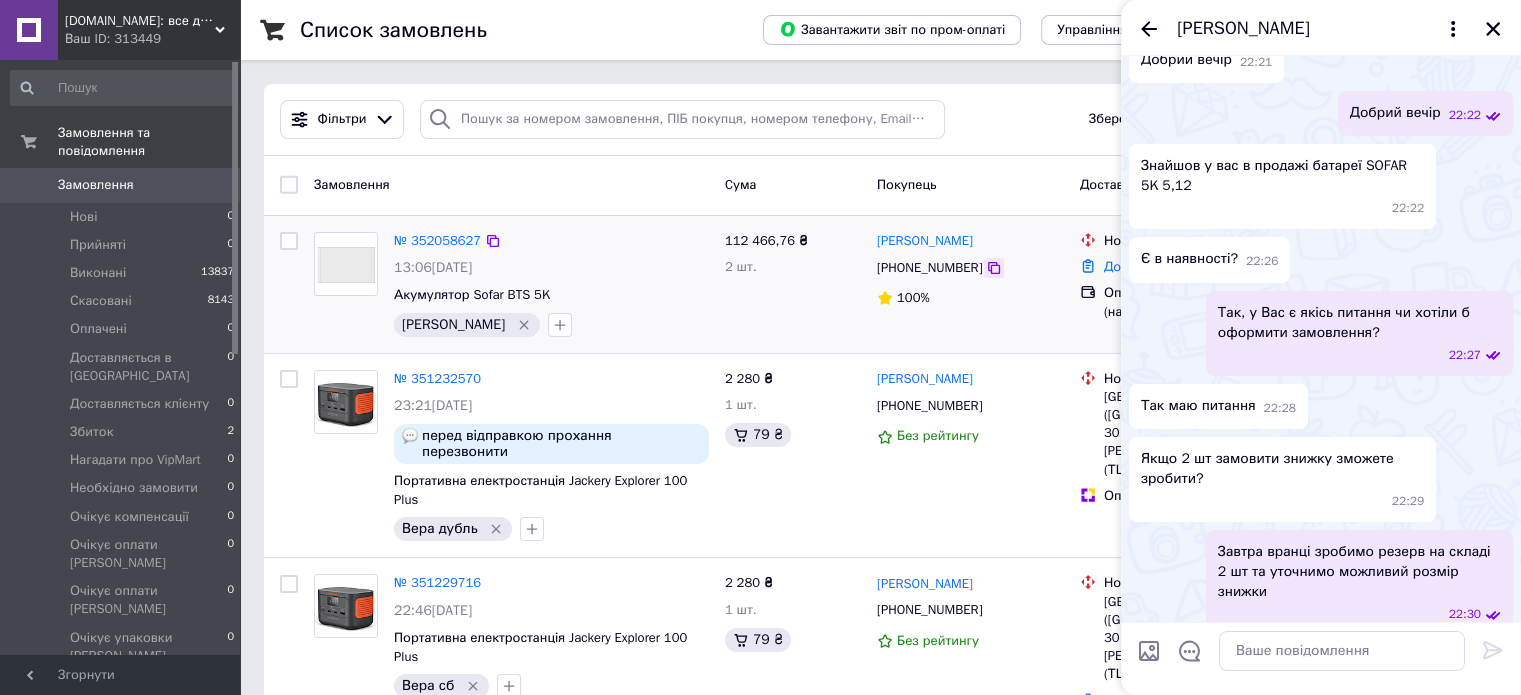 click 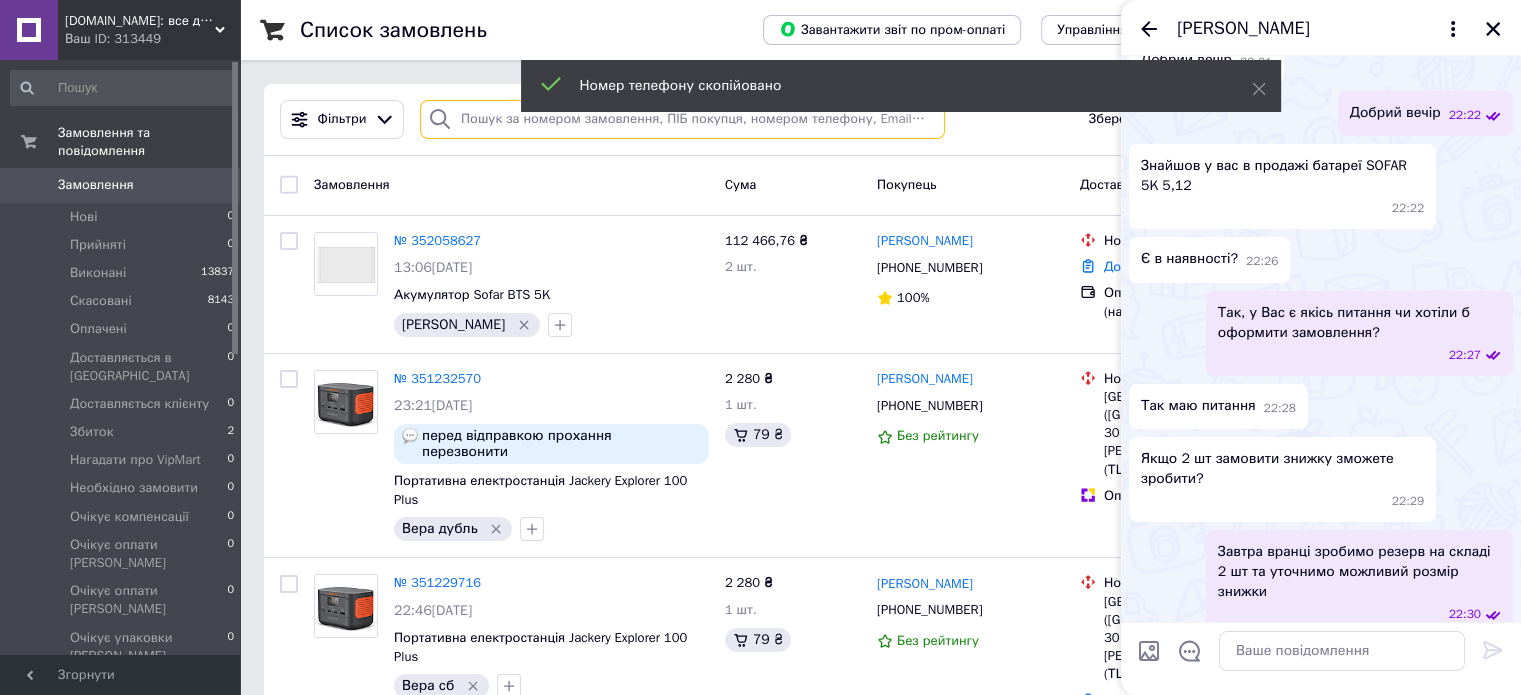 click at bounding box center [682, 119] 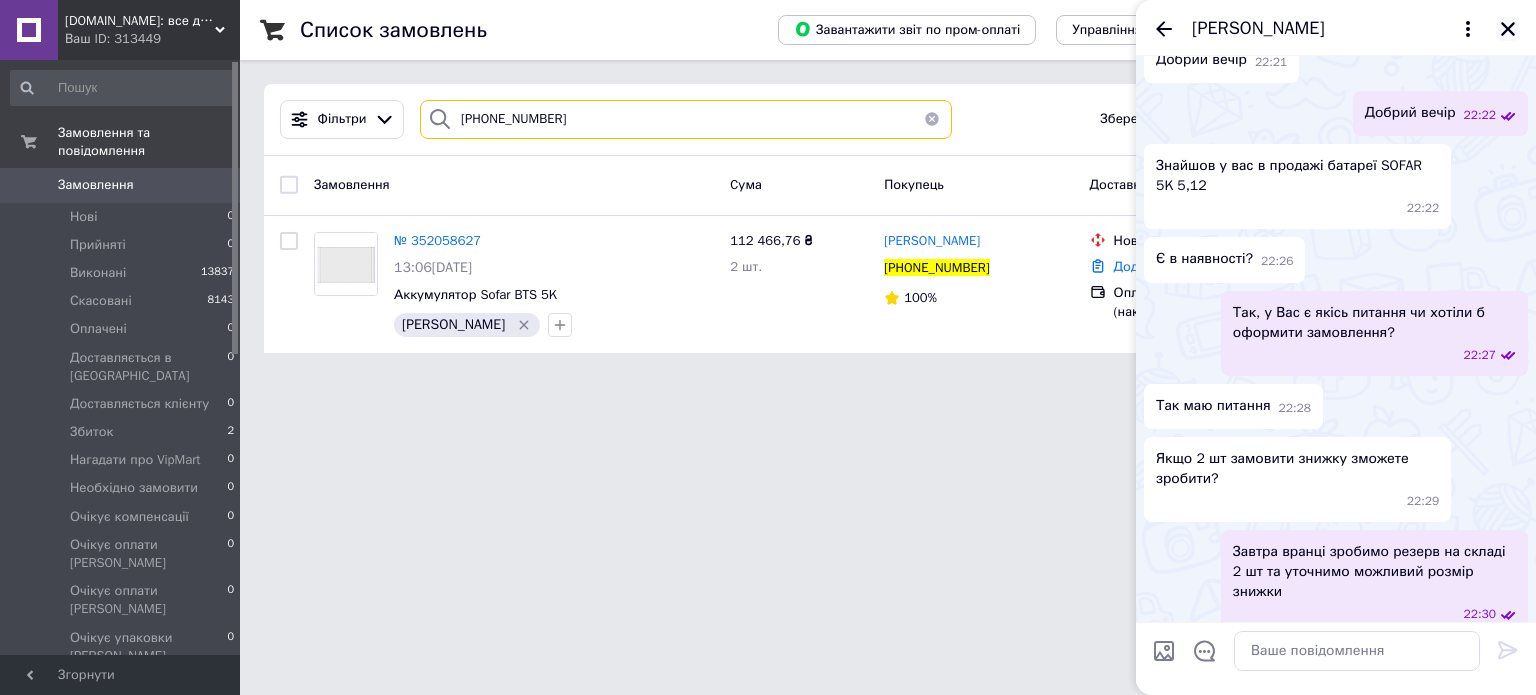 type on "[PHONE_NUMBER]" 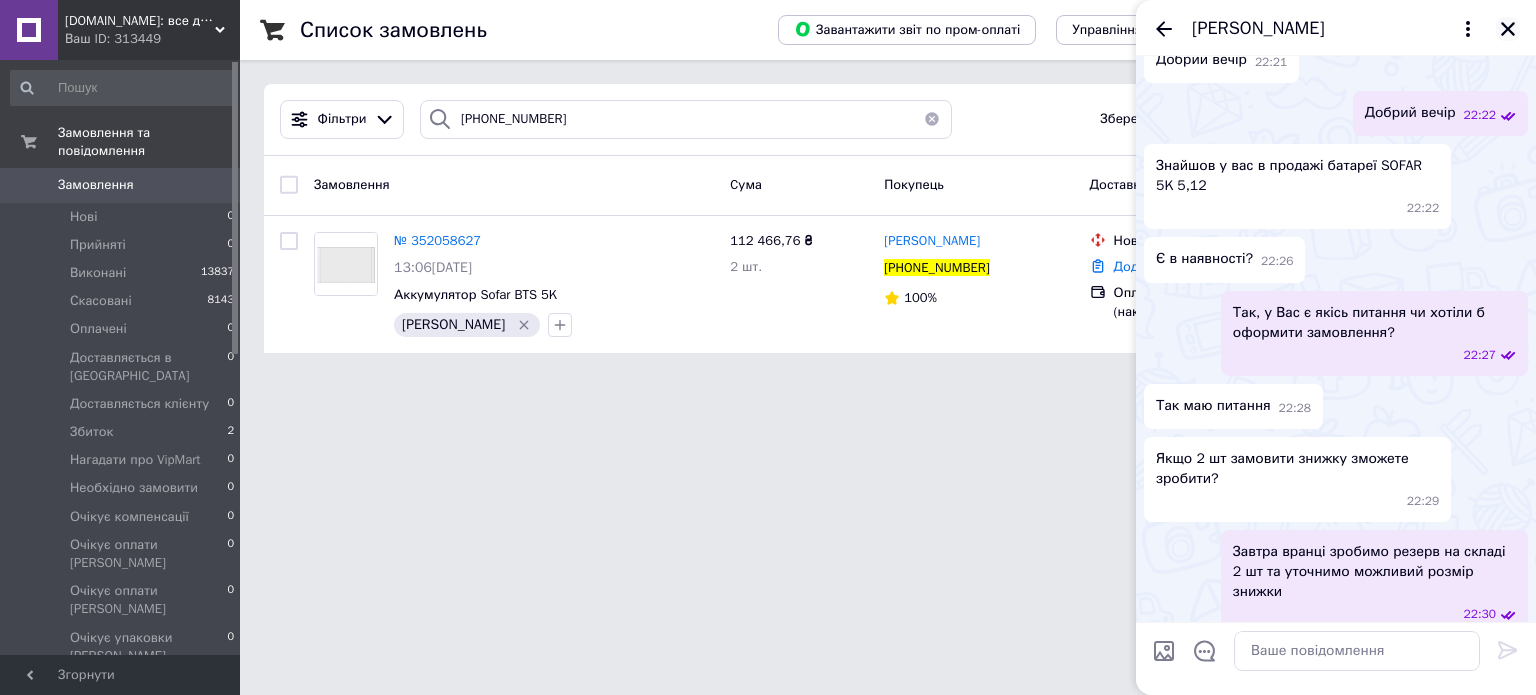 click 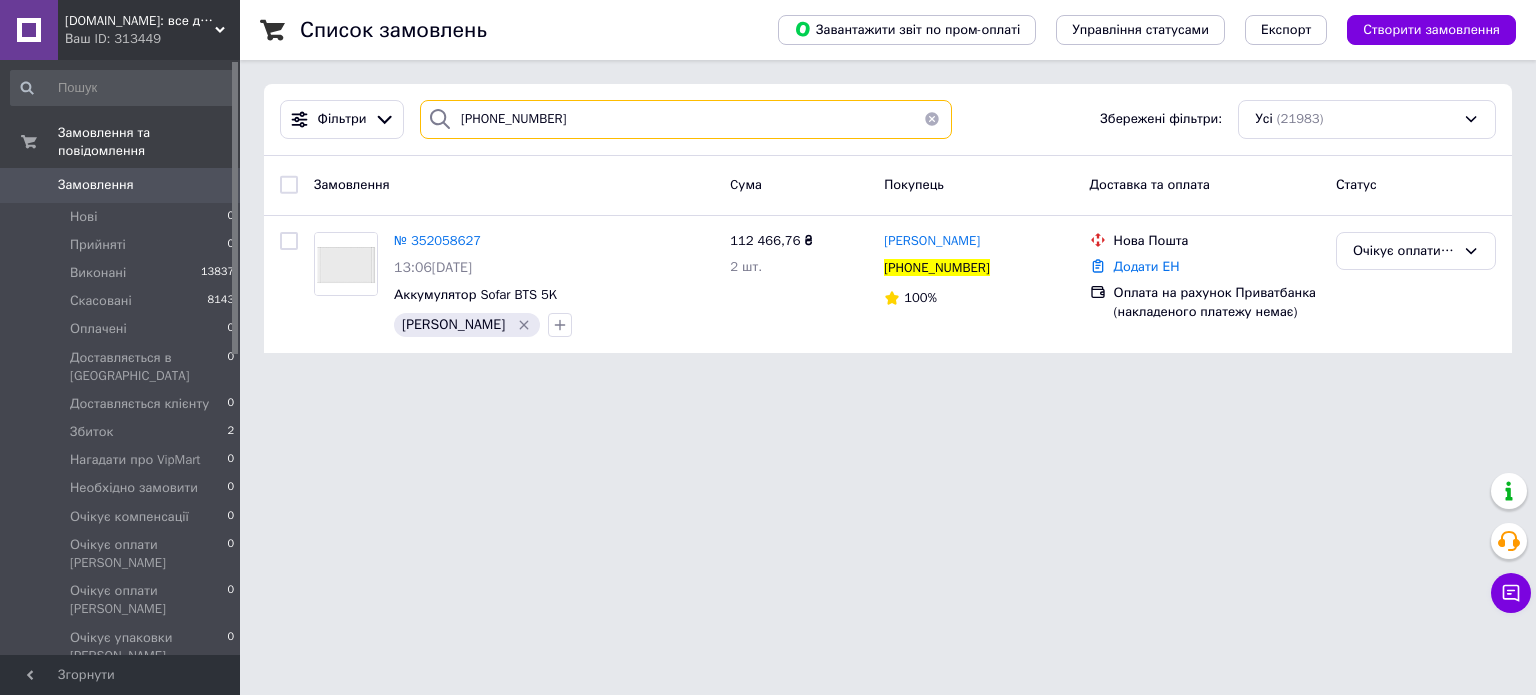 drag, startPoint x: 576, startPoint y: 124, endPoint x: 468, endPoint y: 134, distance: 108.461975 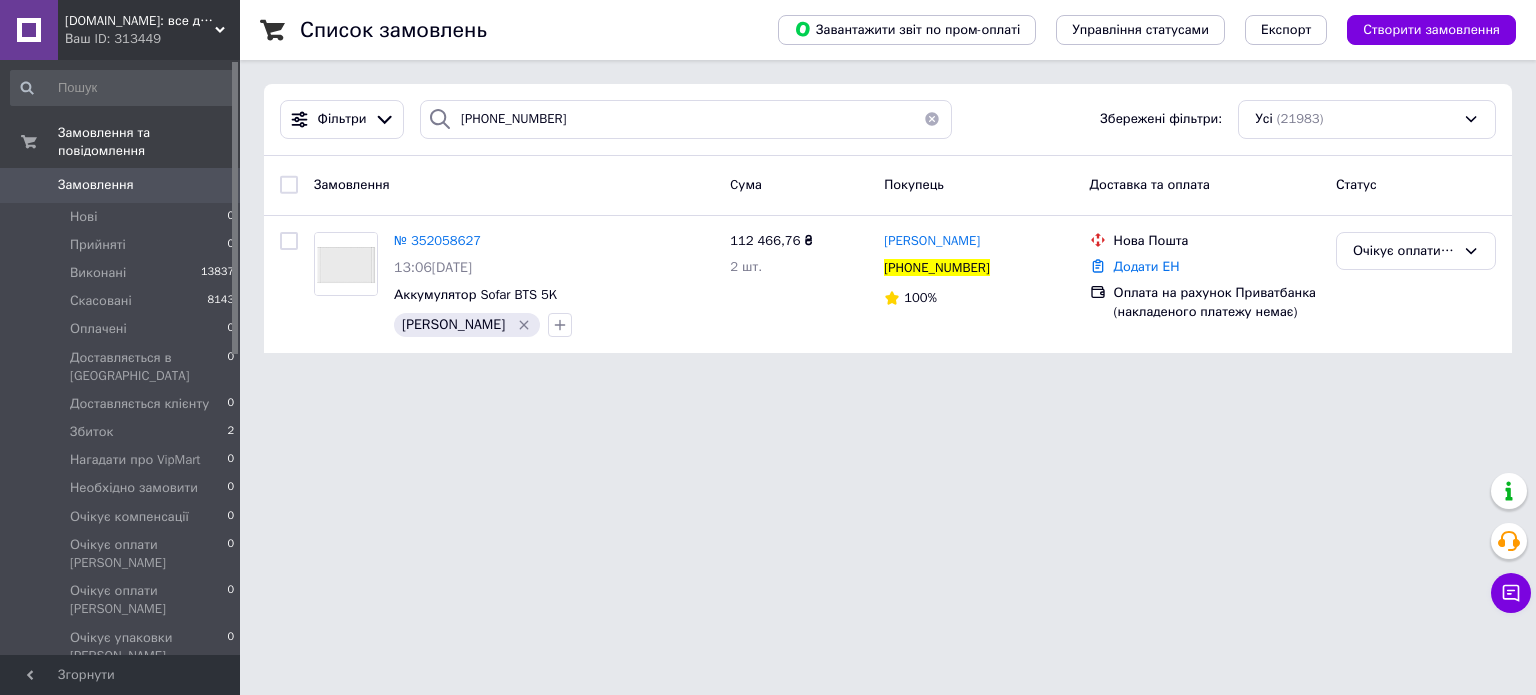 click on "Замовлення" at bounding box center [96, 185] 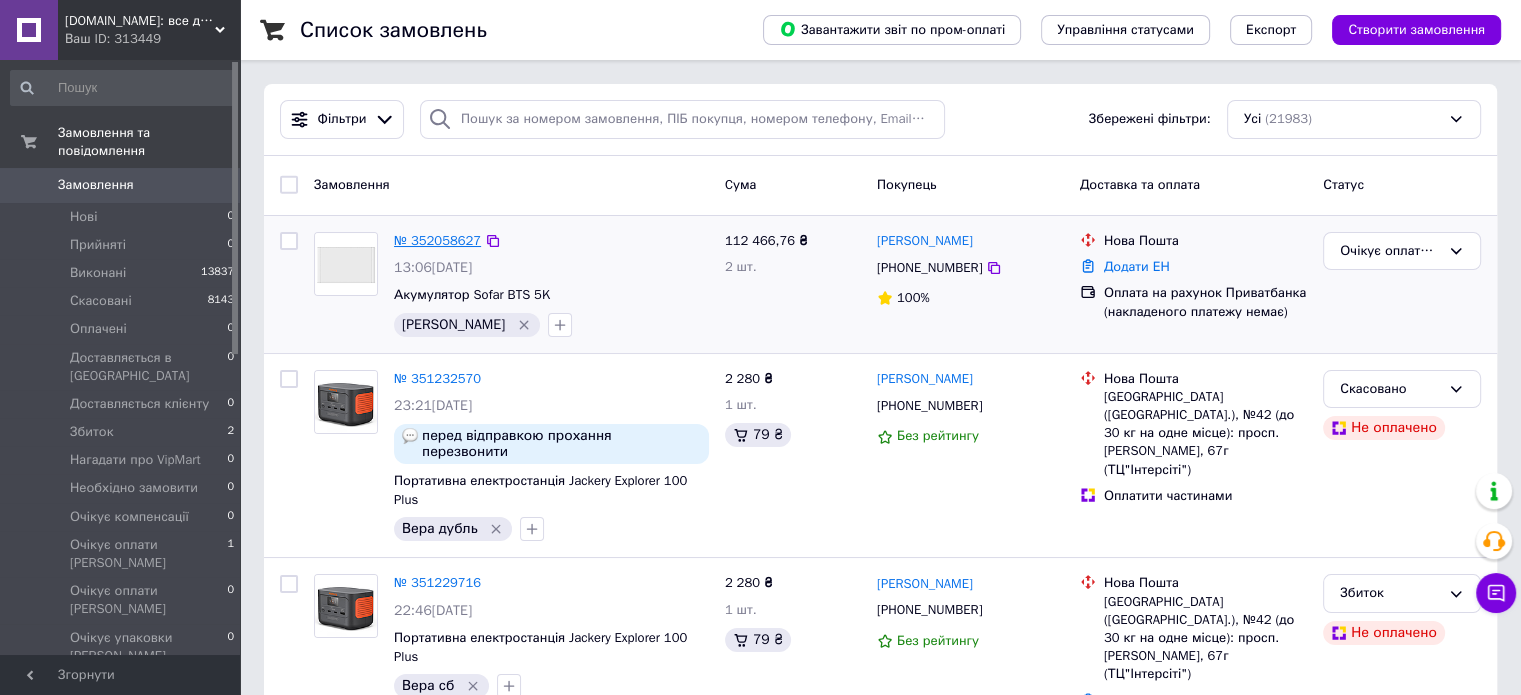 click on "№ 352058627" at bounding box center (437, 240) 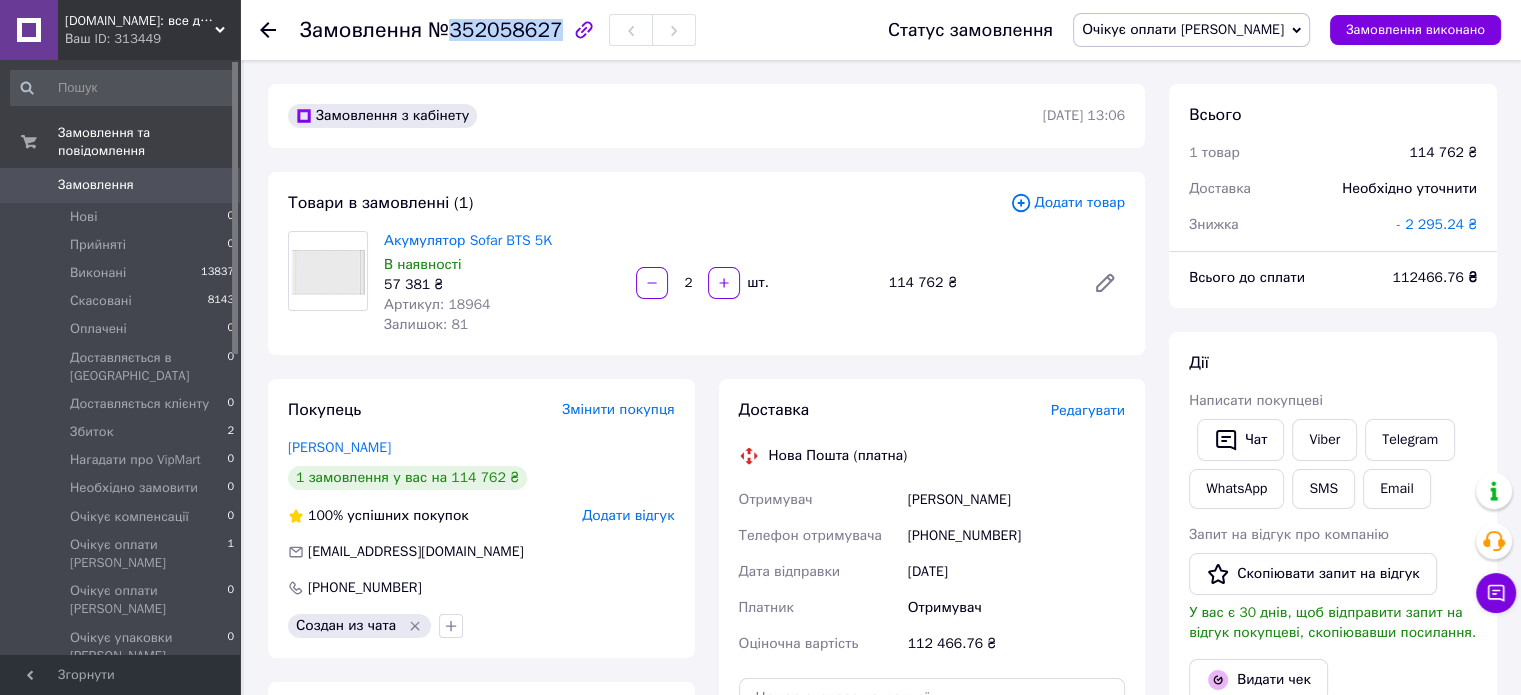 drag, startPoint x: 448, startPoint y: 28, endPoint x: 522, endPoint y: 38, distance: 74.672615 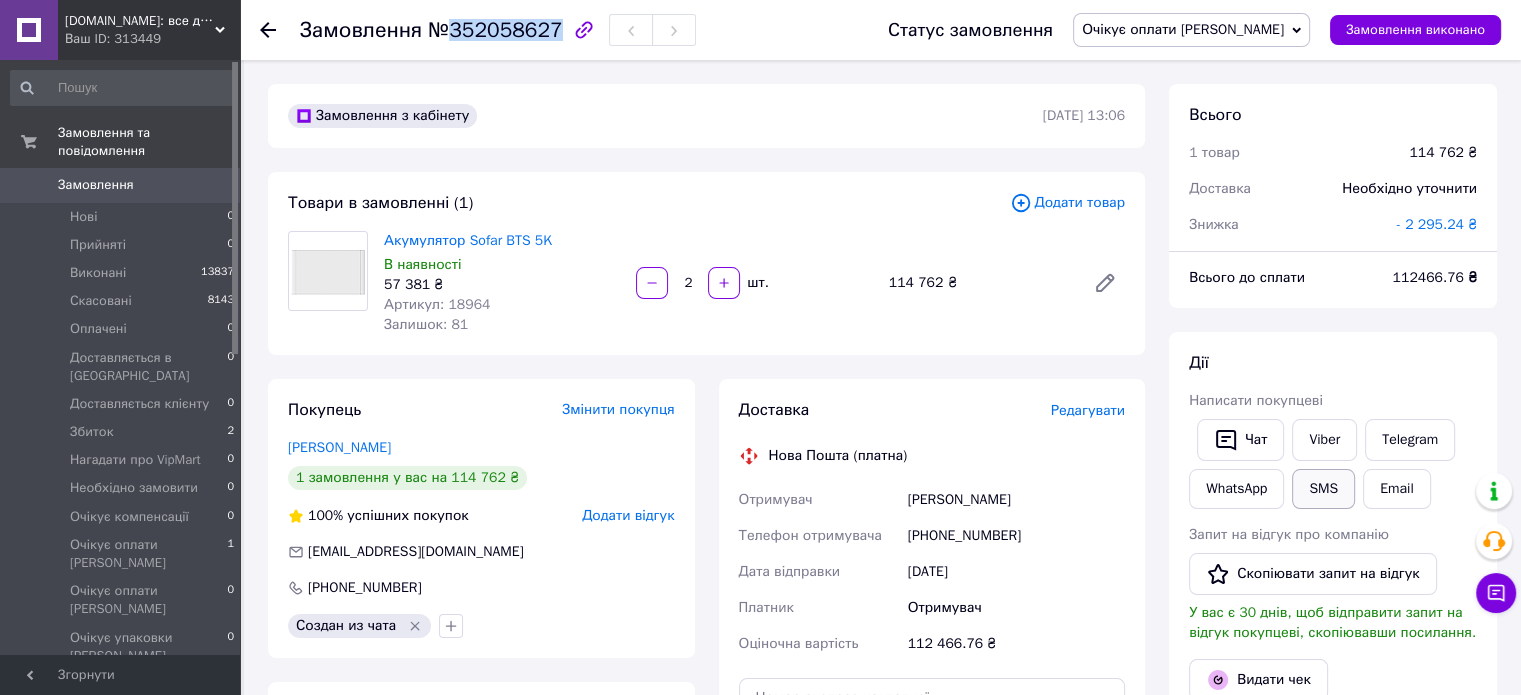 click on "SMS" at bounding box center [1323, 489] 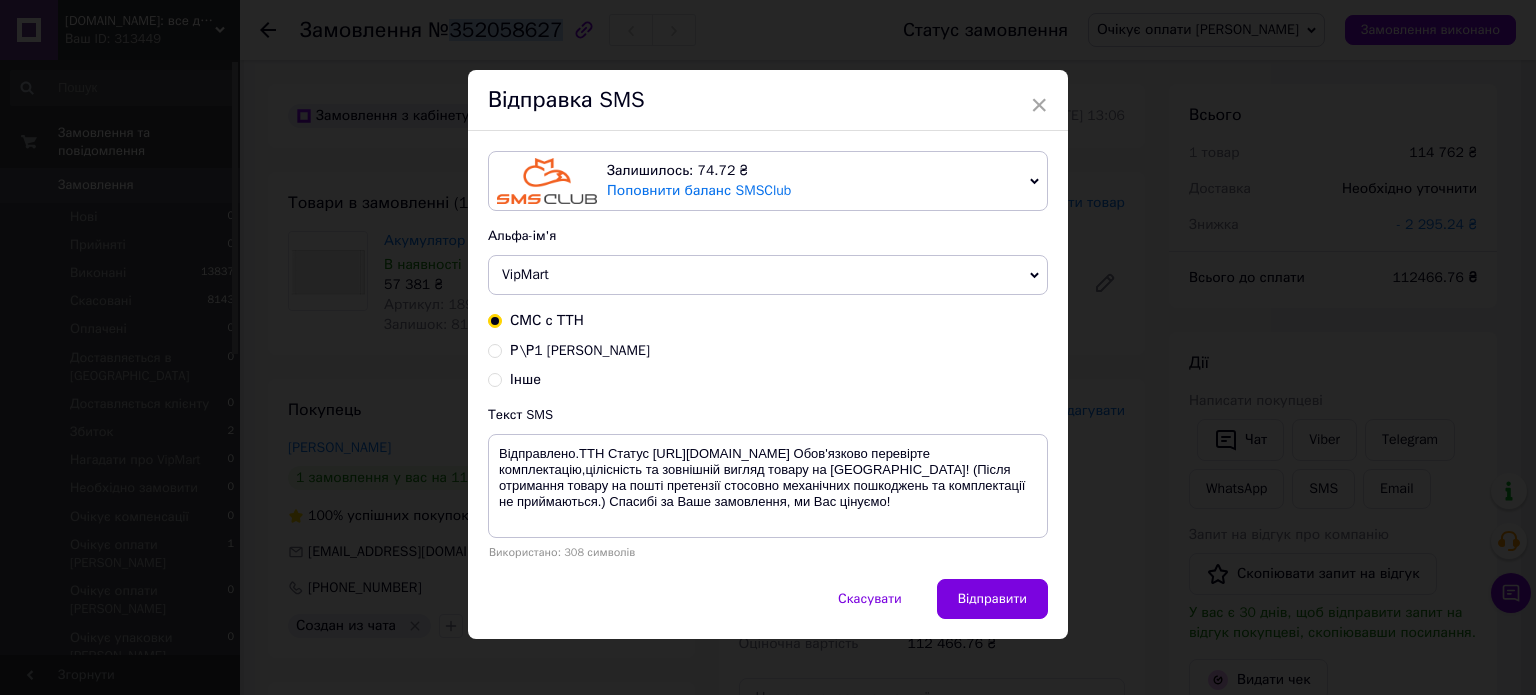 click on "Р\Р1 [PERSON_NAME]" at bounding box center [495, 349] 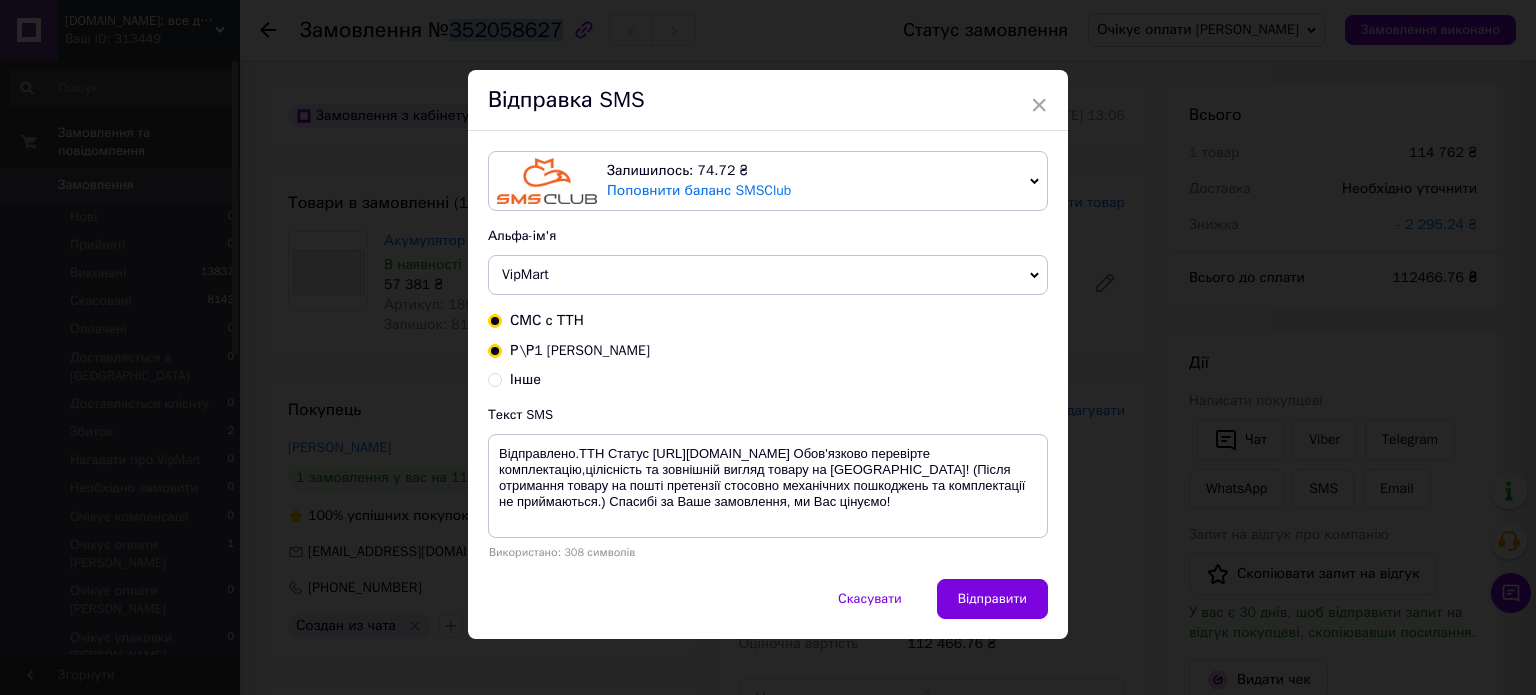 radio on "true" 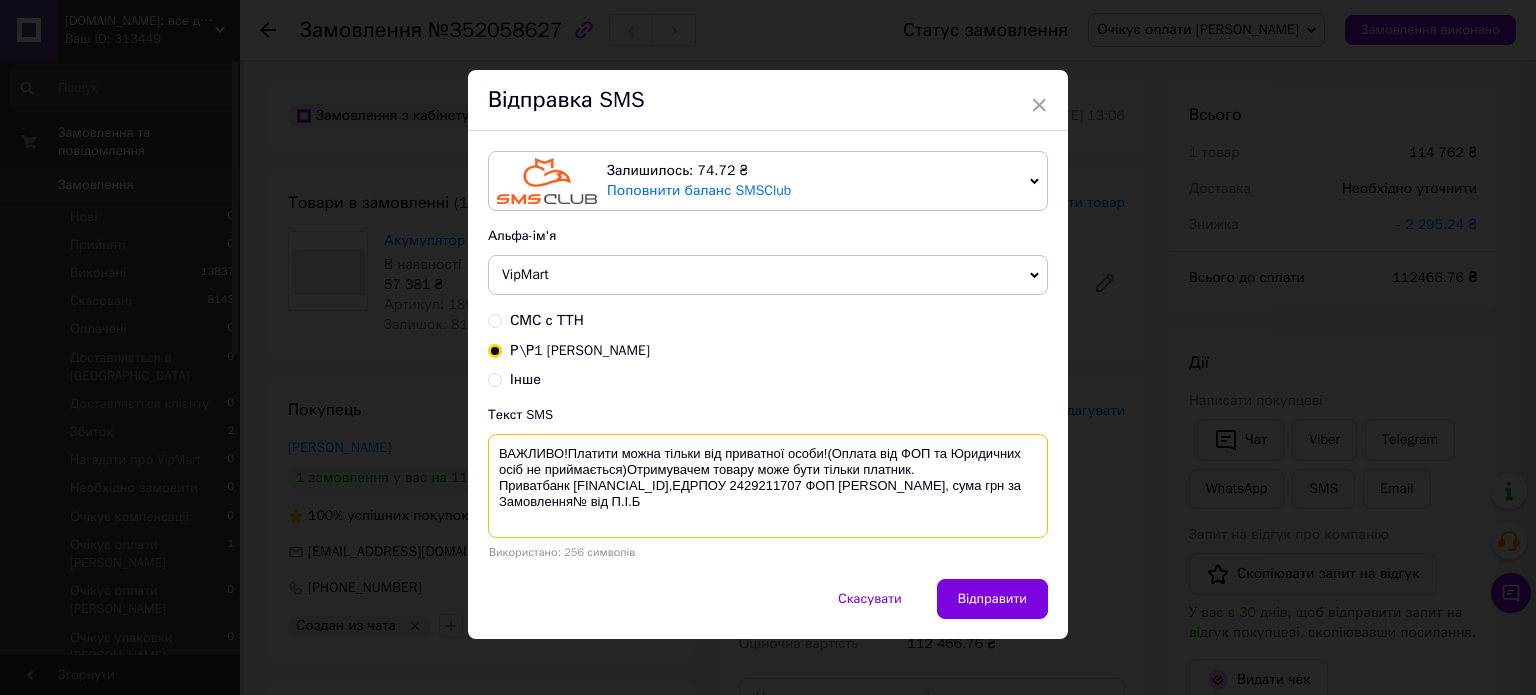 click on "ВАЖЛИВО!Платити можна тільки від приватної особи!(Оплата від ФОП та Юридичних осіб не приймається)Отримувачем товару може бути тільки платник.
Приватбанк [FINANCIAL_ID],ЕДРПОУ 2429211707 ФОП [PERSON_NAME], сума грн за Замовлення№ від П.І.Б" at bounding box center [768, 486] 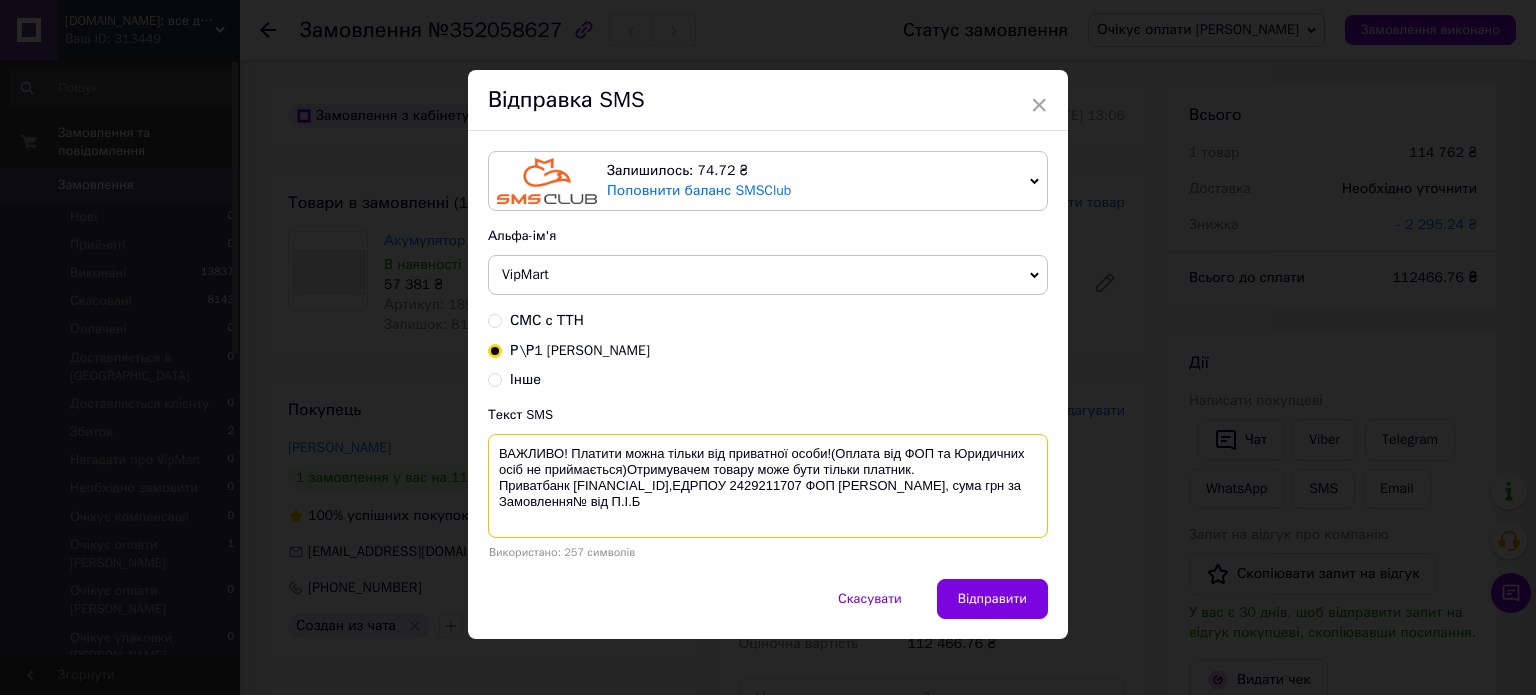 click on "ВАЖЛИВО! Платити можна тільки від приватної особи!(Оплата від ФОП та Юридичних осіб не приймається)Отримувачем товару може бути тільки платник.
Приватбанк [FINANCIAL_ID],ЕДРПОУ 2429211707 ФОП [PERSON_NAME], сума грн за Замовлення№ від П.І.Б" at bounding box center (768, 486) 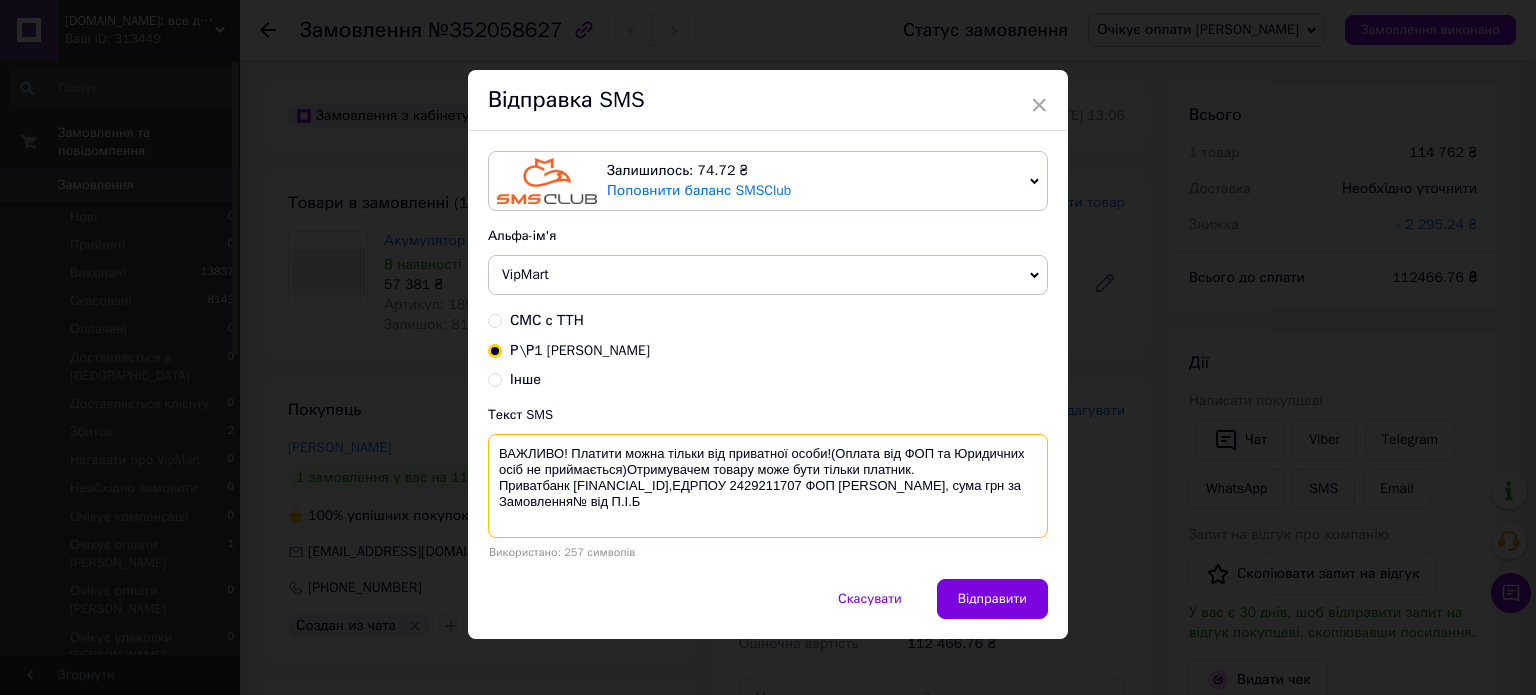 click on "ВАЖЛИВО! Платити можна тільки від приватної особи!(Оплата від ФОП та Юридичних осіб не приймається)Отримувачем товару може бути тільки платник.
Приватбанк [FINANCIAL_ID],ЕДРПОУ 2429211707 ФОП [PERSON_NAME], сума грн за Замовлення№ від П.І.Б" at bounding box center [768, 486] 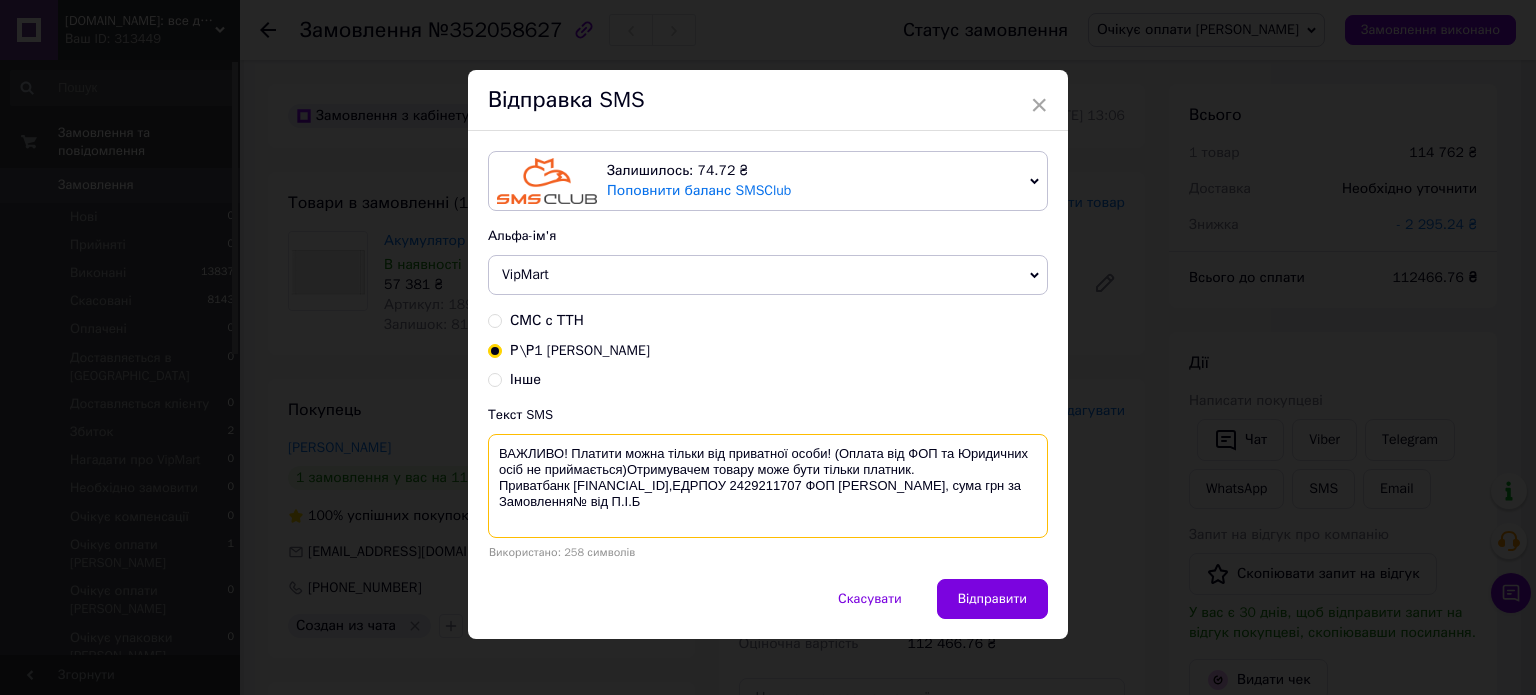 click on "ВАЖЛИВО! Платити можна тільки від приватної особи! (Оплата від ФОП та Юридичних осіб не приймається)Отримувачем товару може бути тільки платник.
Приватбанк [FINANCIAL_ID],ЕДРПОУ 2429211707 ФОП [PERSON_NAME], сума грн за Замовлення№ від П.І.Б" at bounding box center [768, 486] 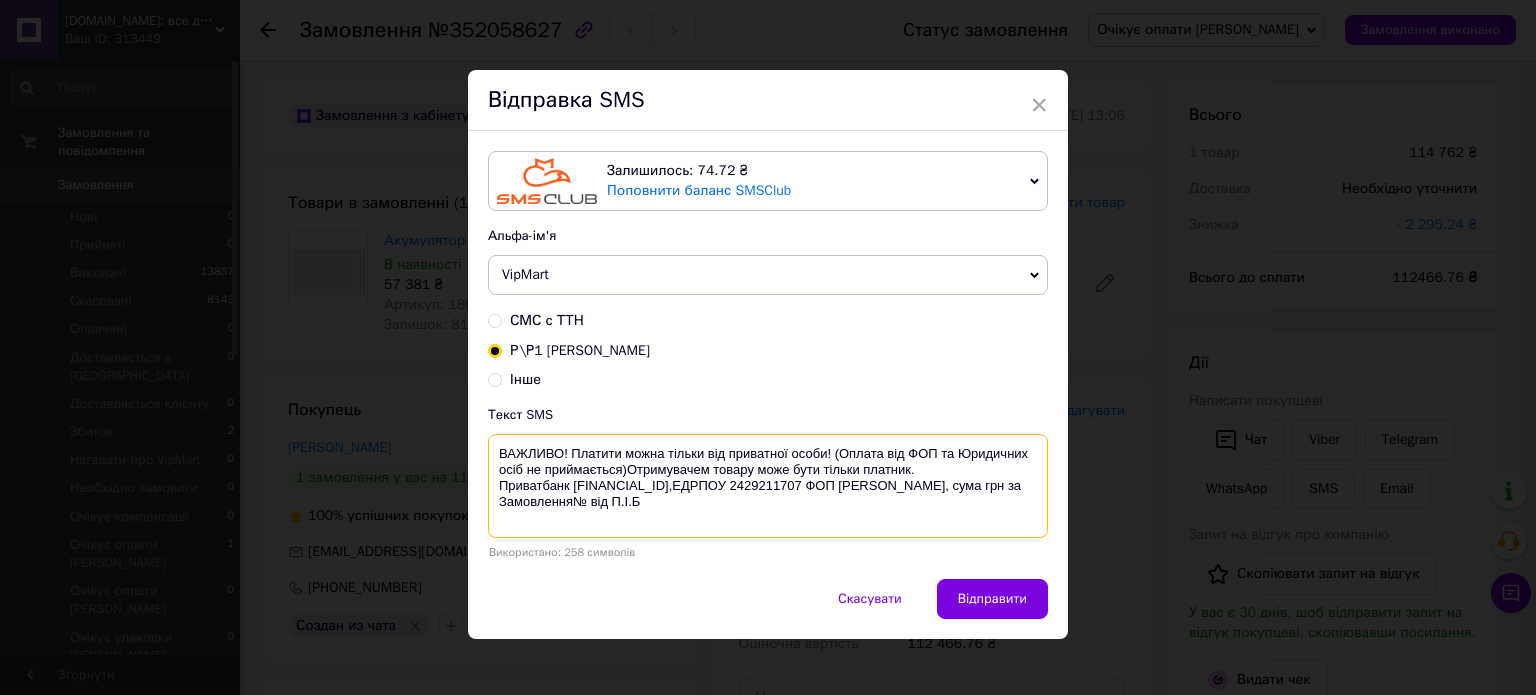 click on "ВАЖЛИВО! Платити можна тільки від приватної особи! (Оплата від ФОП та Юридичних осіб не приймається)Отримувачем товару може бути тільки платник.
Приватбанк [FINANCIAL_ID],ЕДРПОУ 2429211707 ФОП [PERSON_NAME], сума грн за Замовлення№ від П.І.Б" at bounding box center [768, 486] 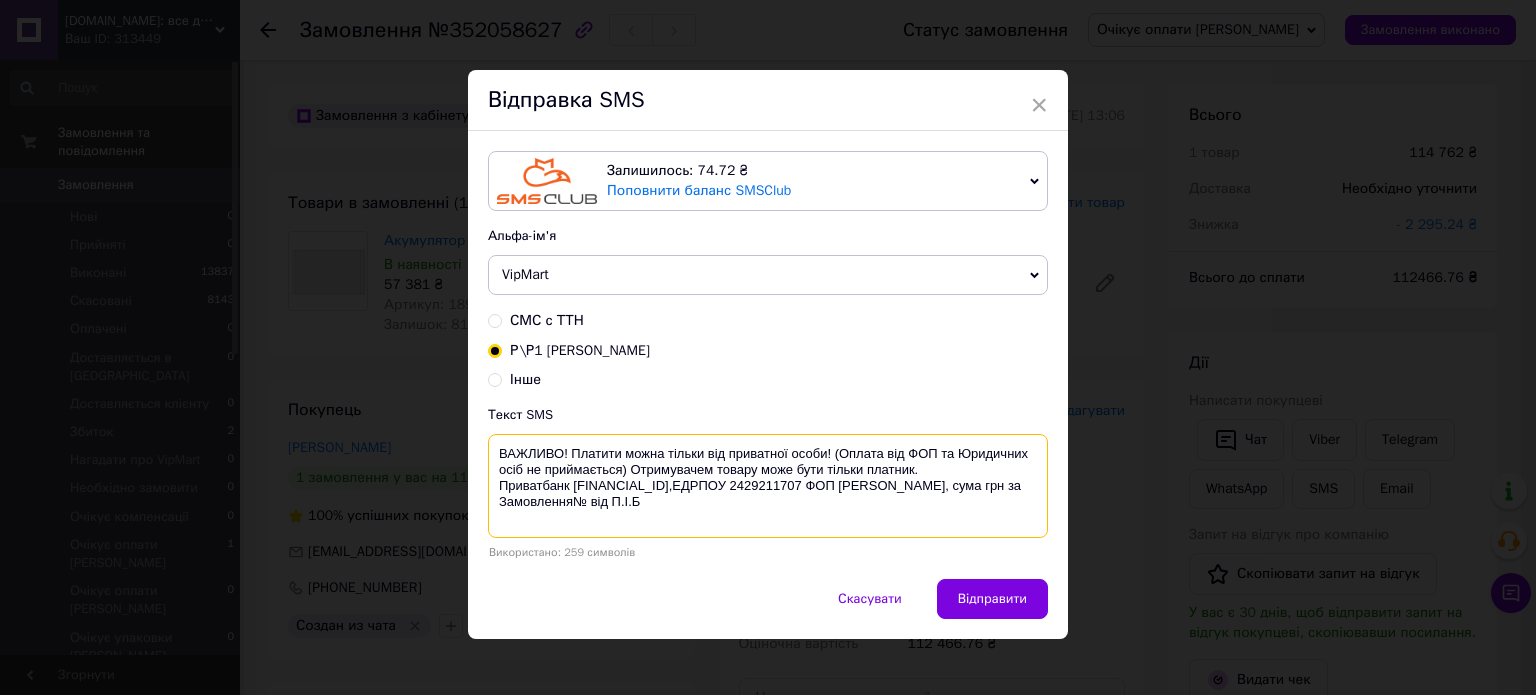 click on "ВАЖЛИВО! Платити можна тільки від приватної особи! (Оплата від ФОП та Юридичних осіб не приймається) Отримувачем товару може бути тільки платник.
Приватбанк [FINANCIAL_ID],ЕДРПОУ 2429211707 ФОП [PERSON_NAME], сума грн за Замовлення№ від П.І.Б" at bounding box center [768, 486] 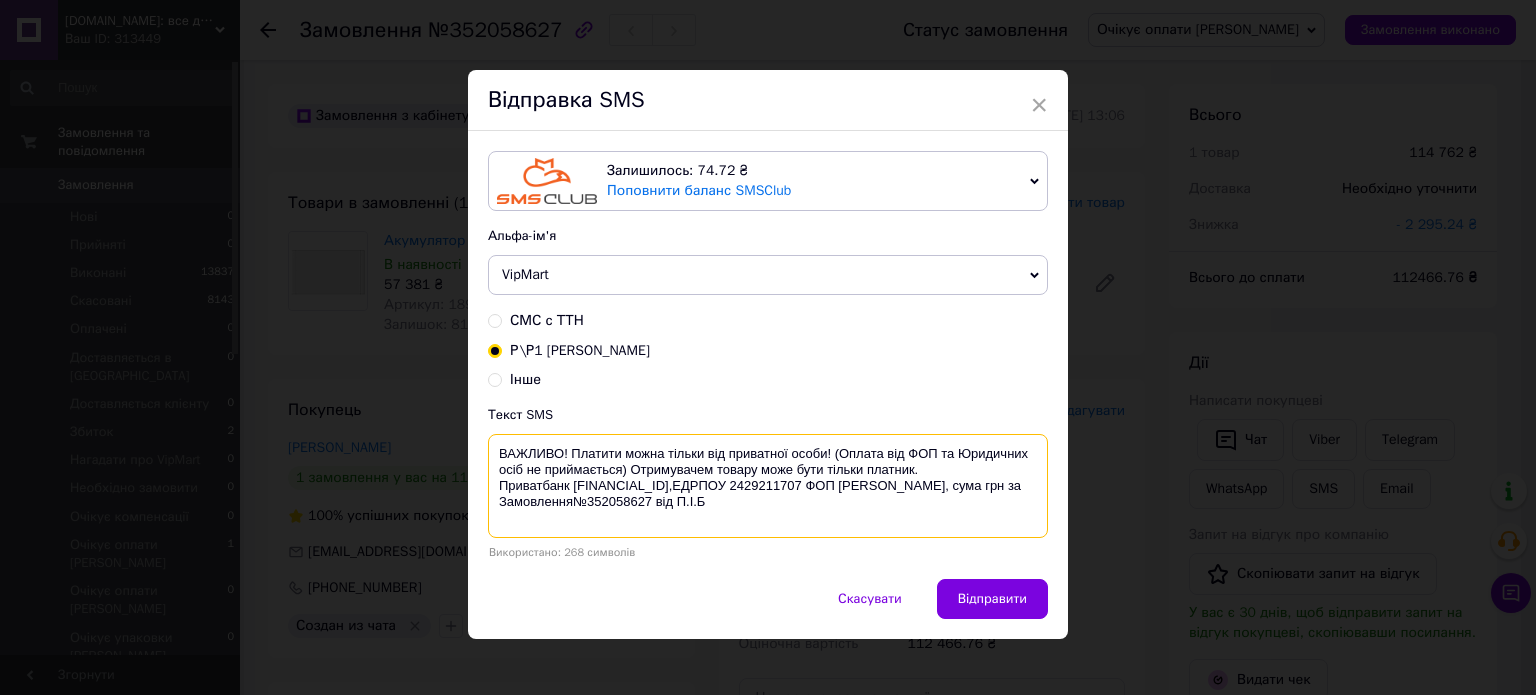 click on "ВАЖЛИВО! Платити можна тільки від приватної особи! (Оплата від ФОП та Юридичних осіб не приймається) Отримувачем товару може бути тільки платник.
Приватбанк [FINANCIAL_ID],ЕДРПОУ 2429211707 ФОП [PERSON_NAME], сума грн за Замовлення№352058627 від П.І.Б" at bounding box center (768, 486) 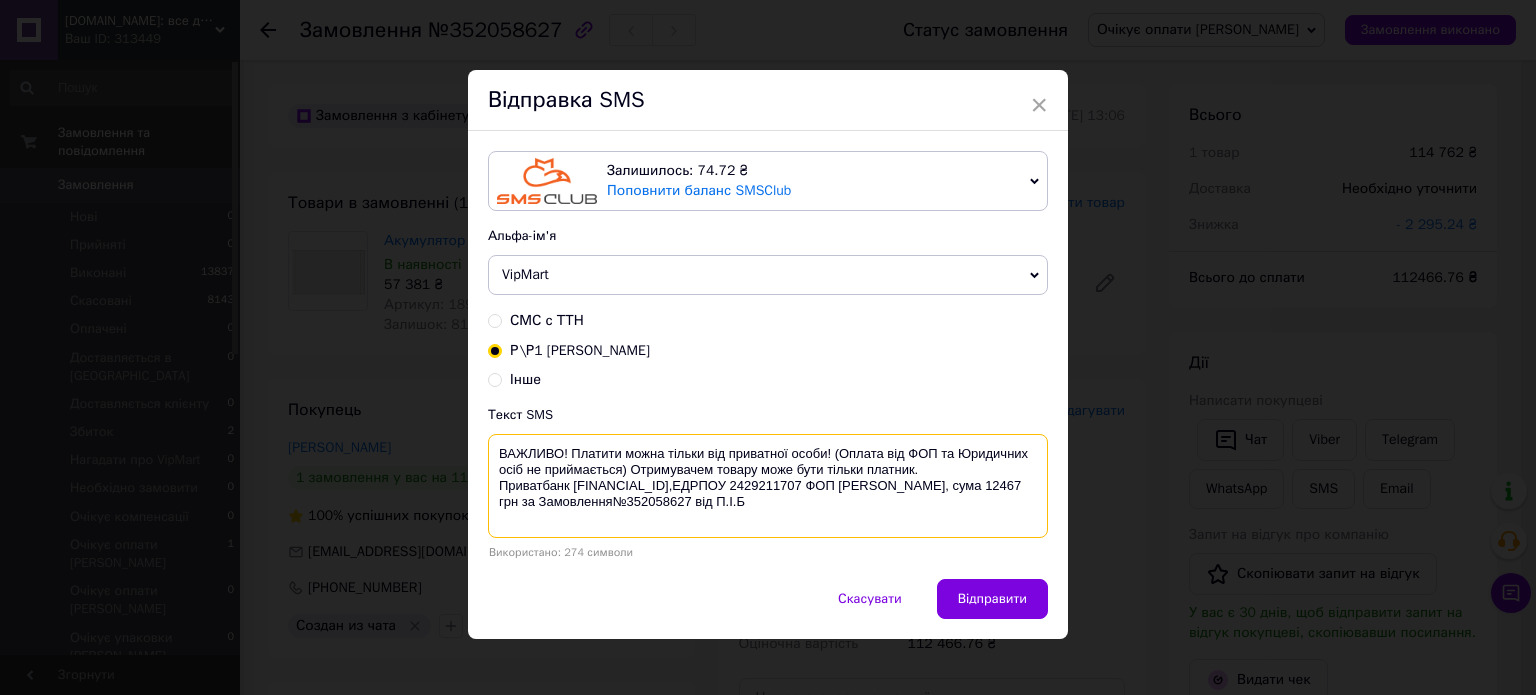 drag, startPoint x: 886, startPoint y: 498, endPoint x: 486, endPoint y: 455, distance: 402.3046 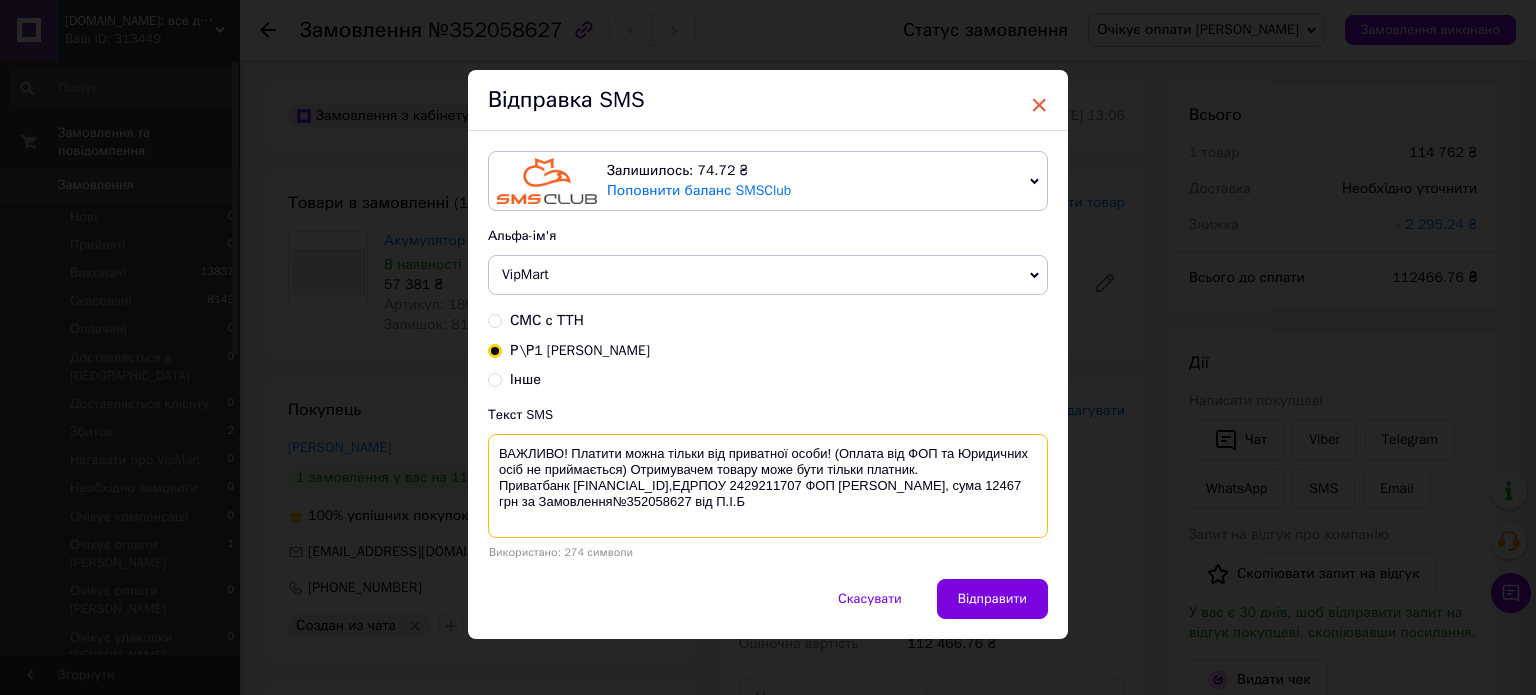 type on "ВАЖЛИВО! Платити можна тільки від приватної особи! (Оплата від ФОП та Юридичних осіб не приймається) Отримувачем товару може бути тільки платник.
Приватбанк [FINANCIAL_ID],ЕДРПОУ 2429211707 ФОП [PERSON_NAME], сума 12467 грн за Замовлення№352058627 від П.І.Б" 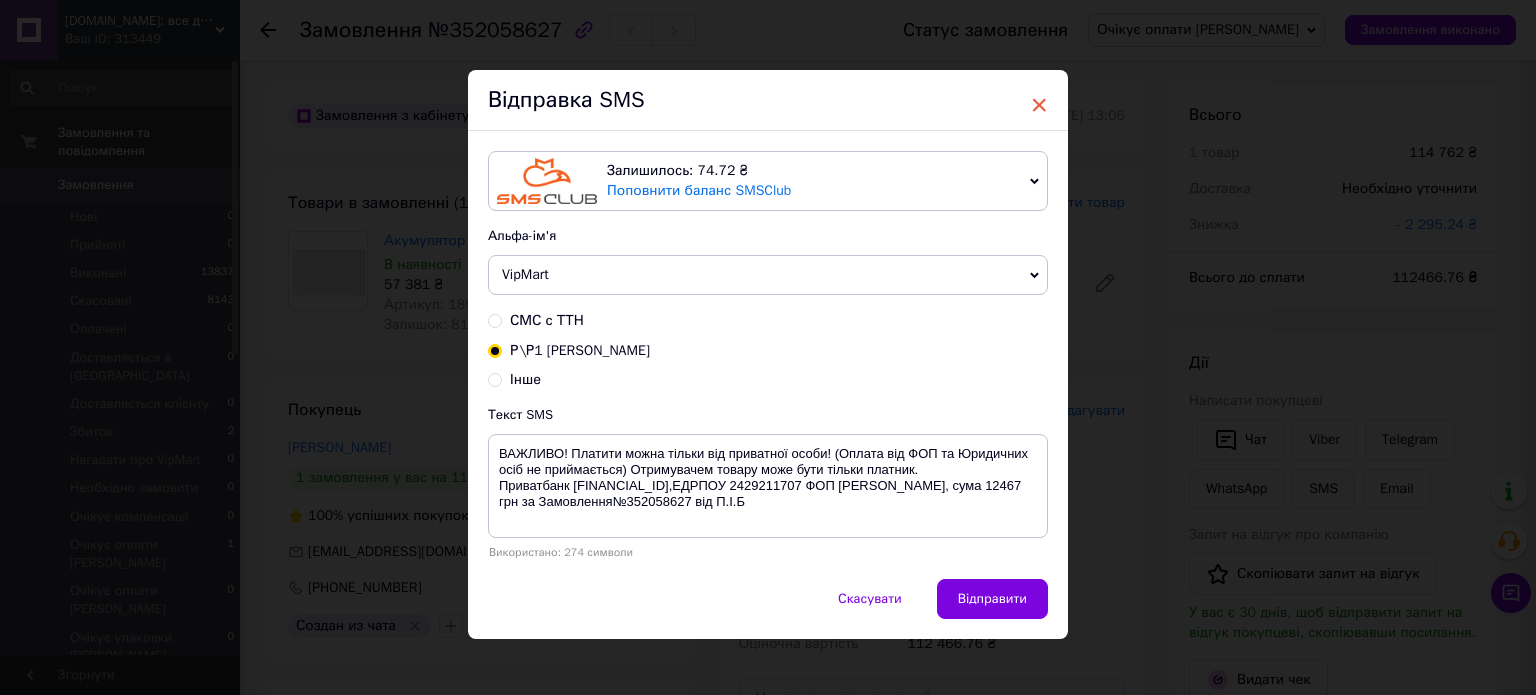 click on "×" at bounding box center (1039, 105) 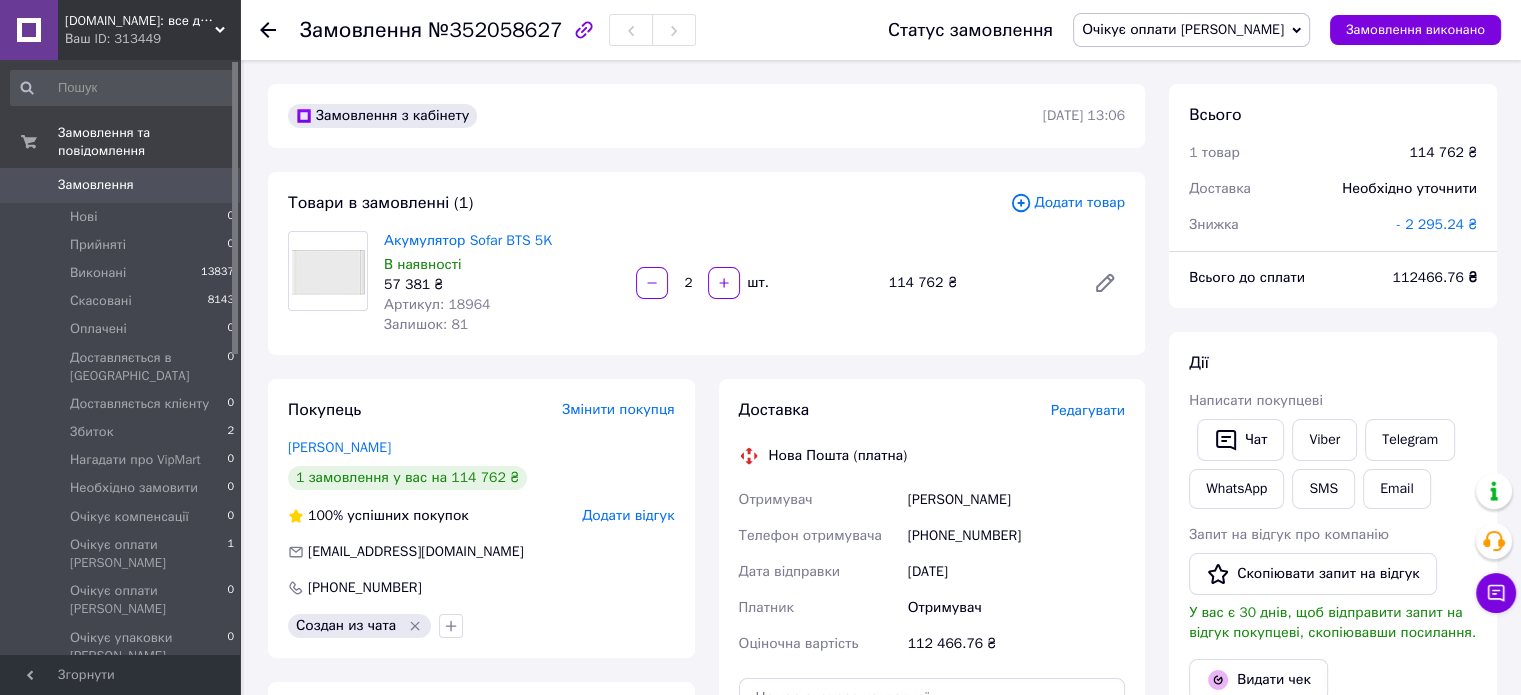 click on "Замовлення" at bounding box center [121, 185] 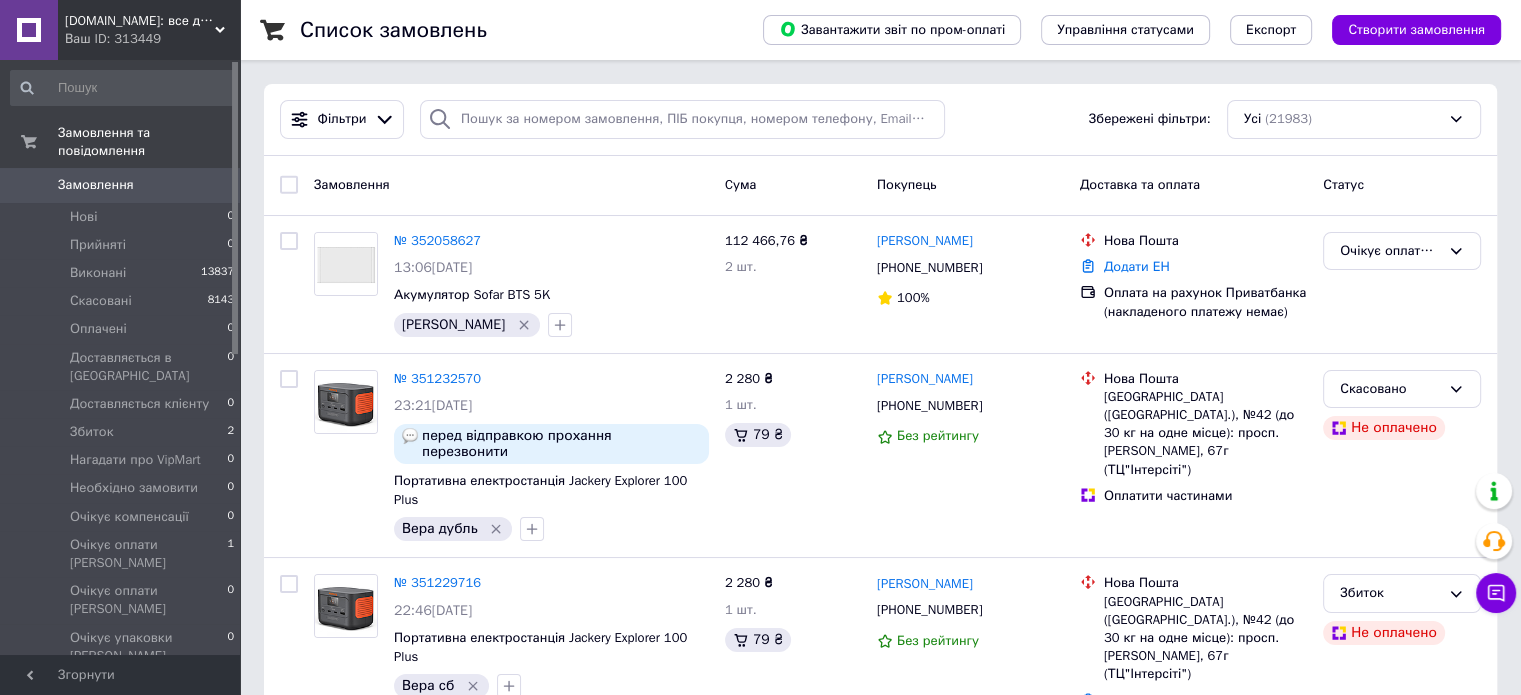 click on "Замовлення" at bounding box center [96, 185] 